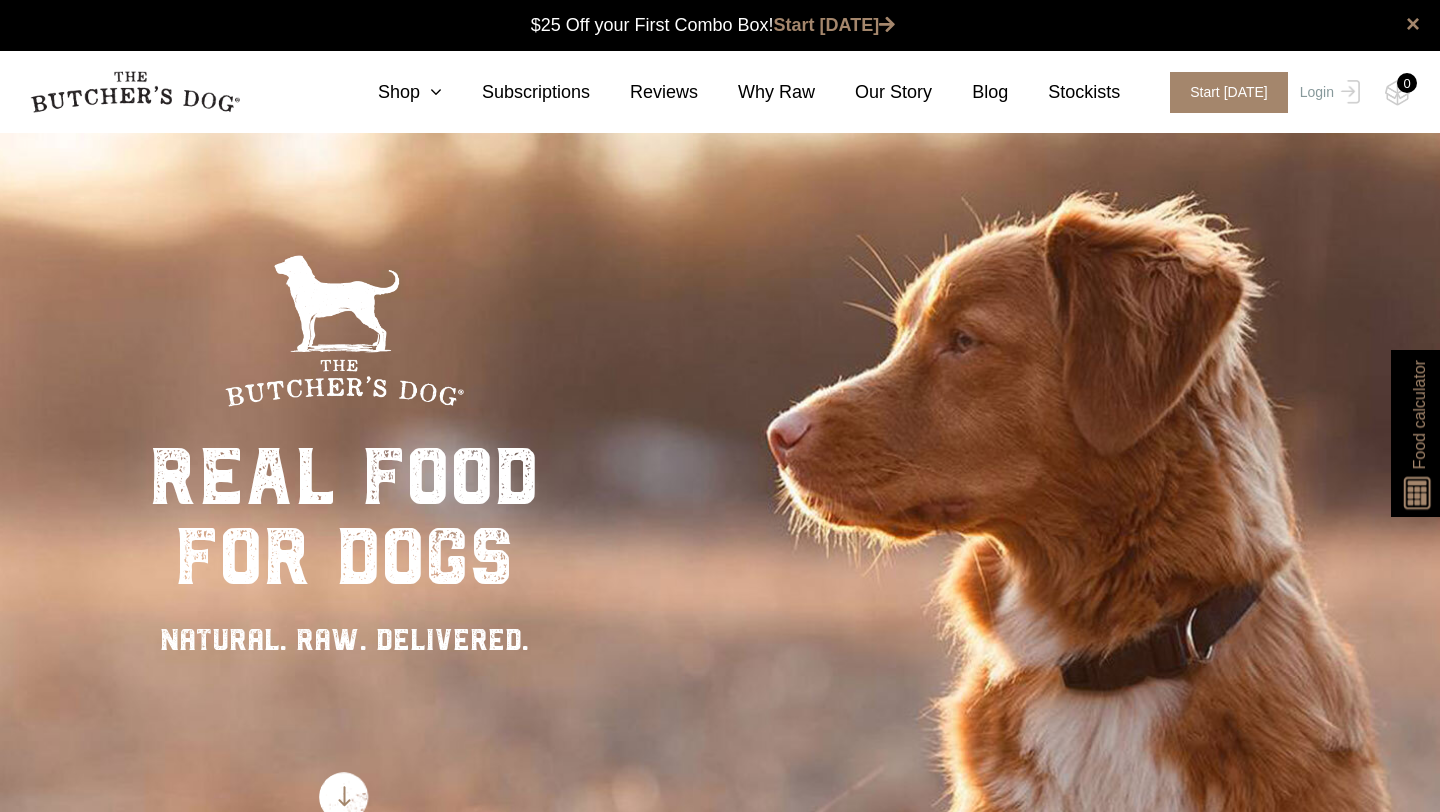 scroll, scrollTop: 1, scrollLeft: 0, axis: vertical 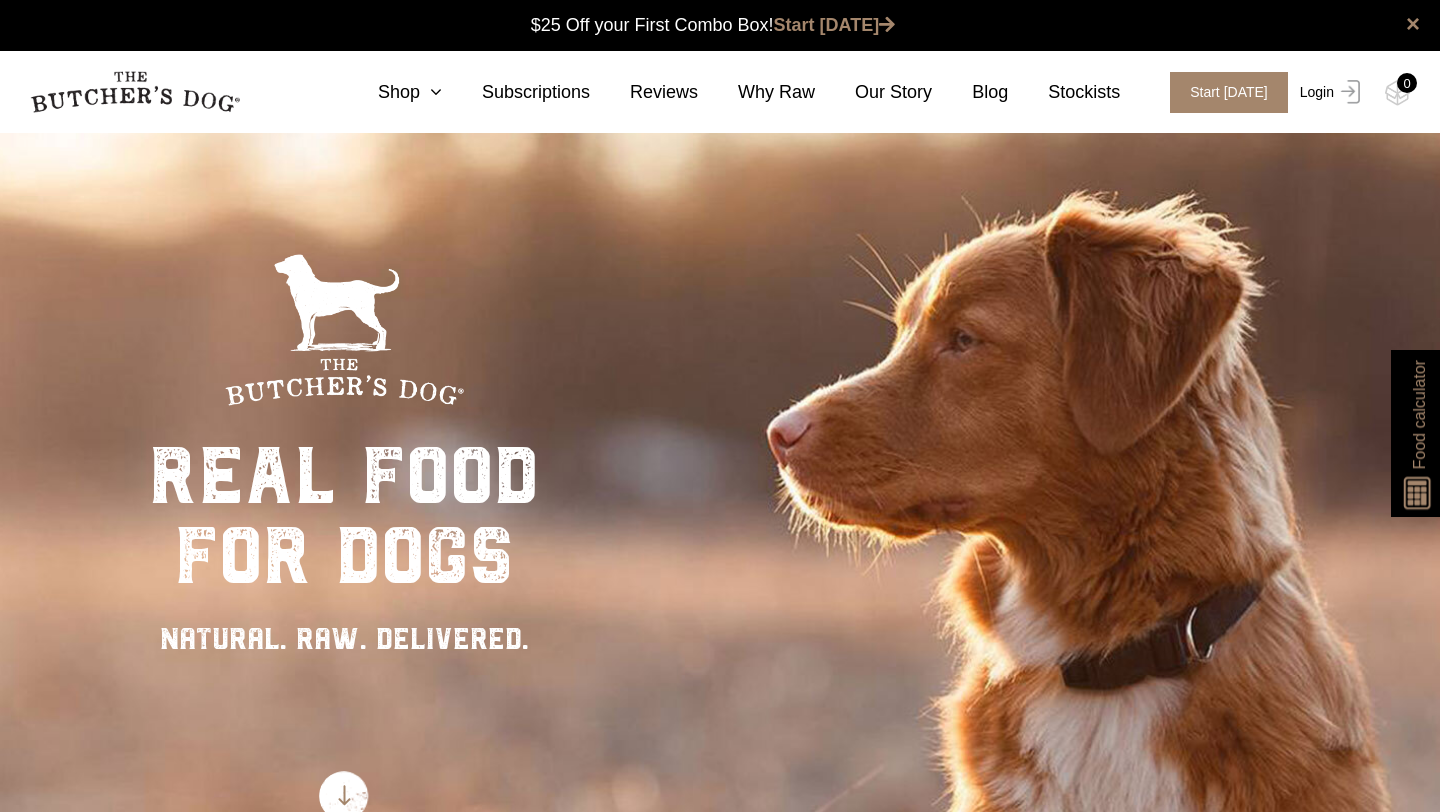 click on "Login" at bounding box center (1327, 92) 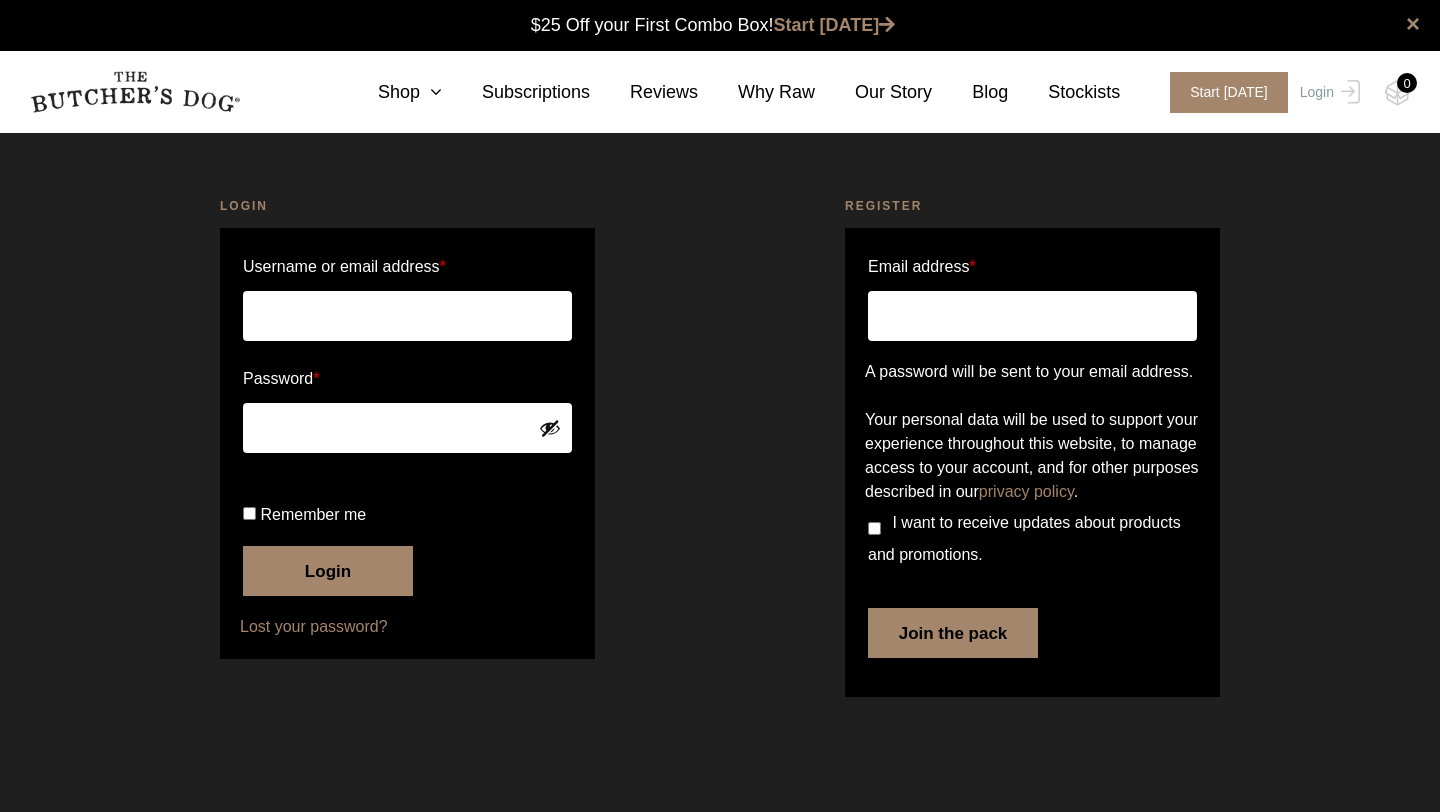 scroll, scrollTop: 0, scrollLeft: 0, axis: both 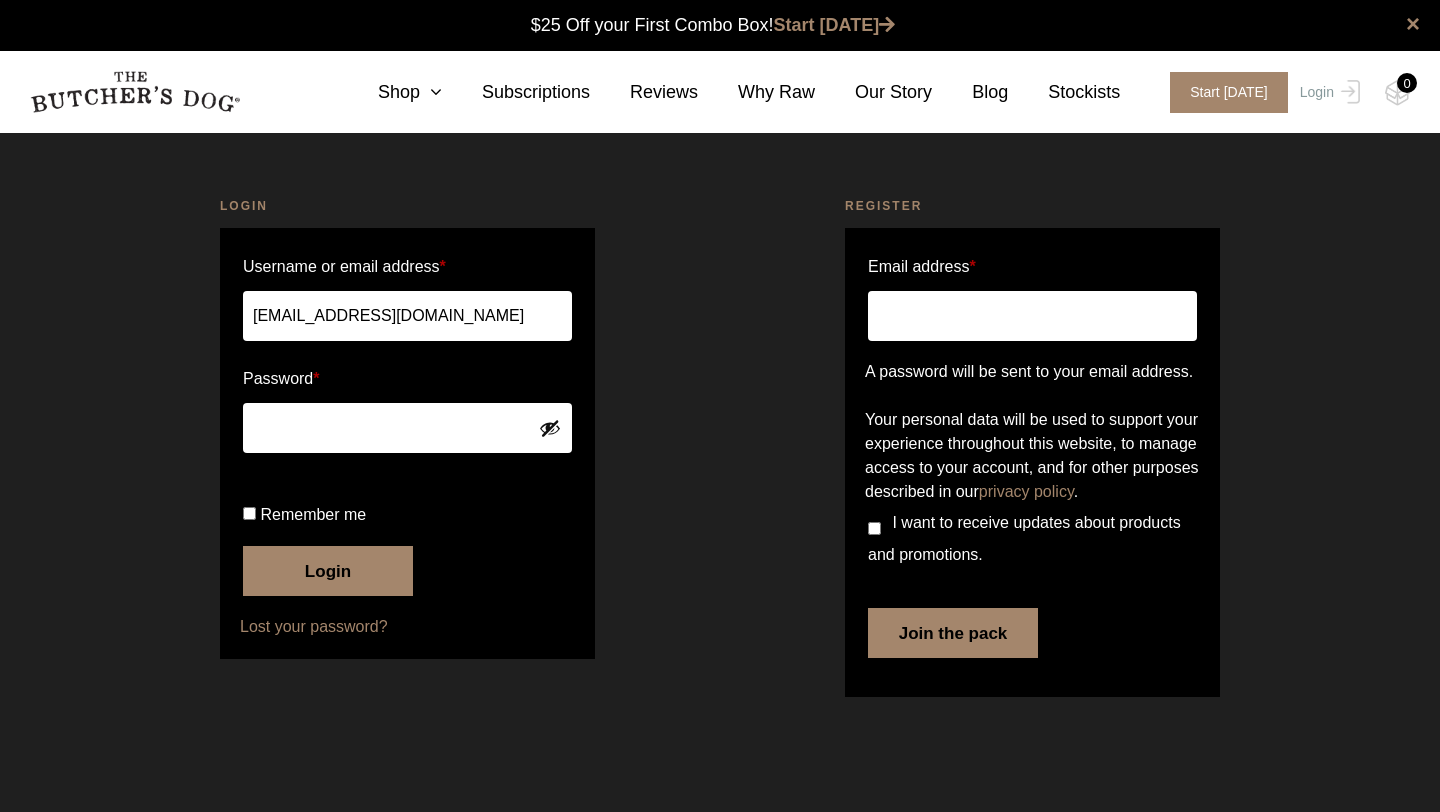 click on "Remember me" at bounding box center [249, 513] 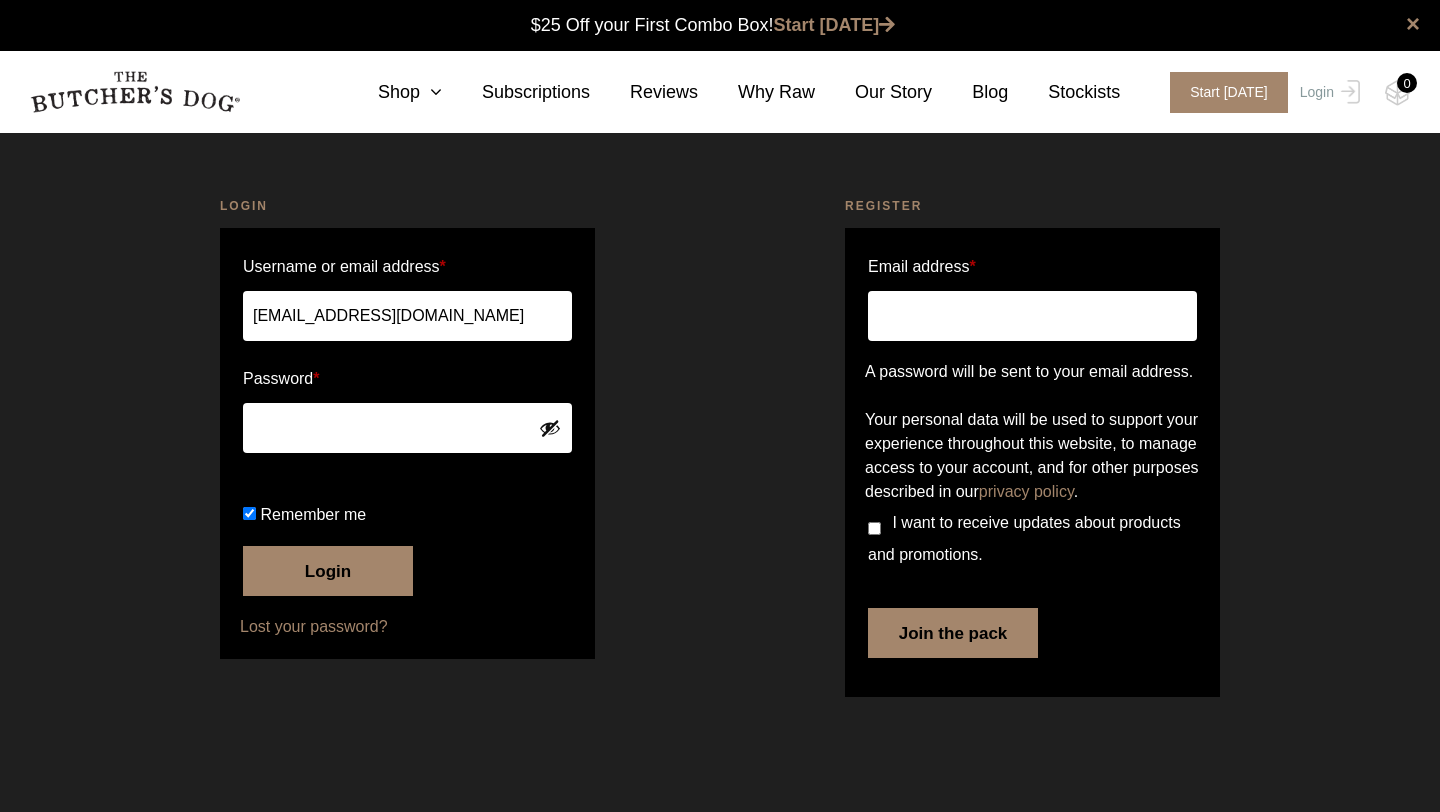 click on "Login" at bounding box center [328, 571] 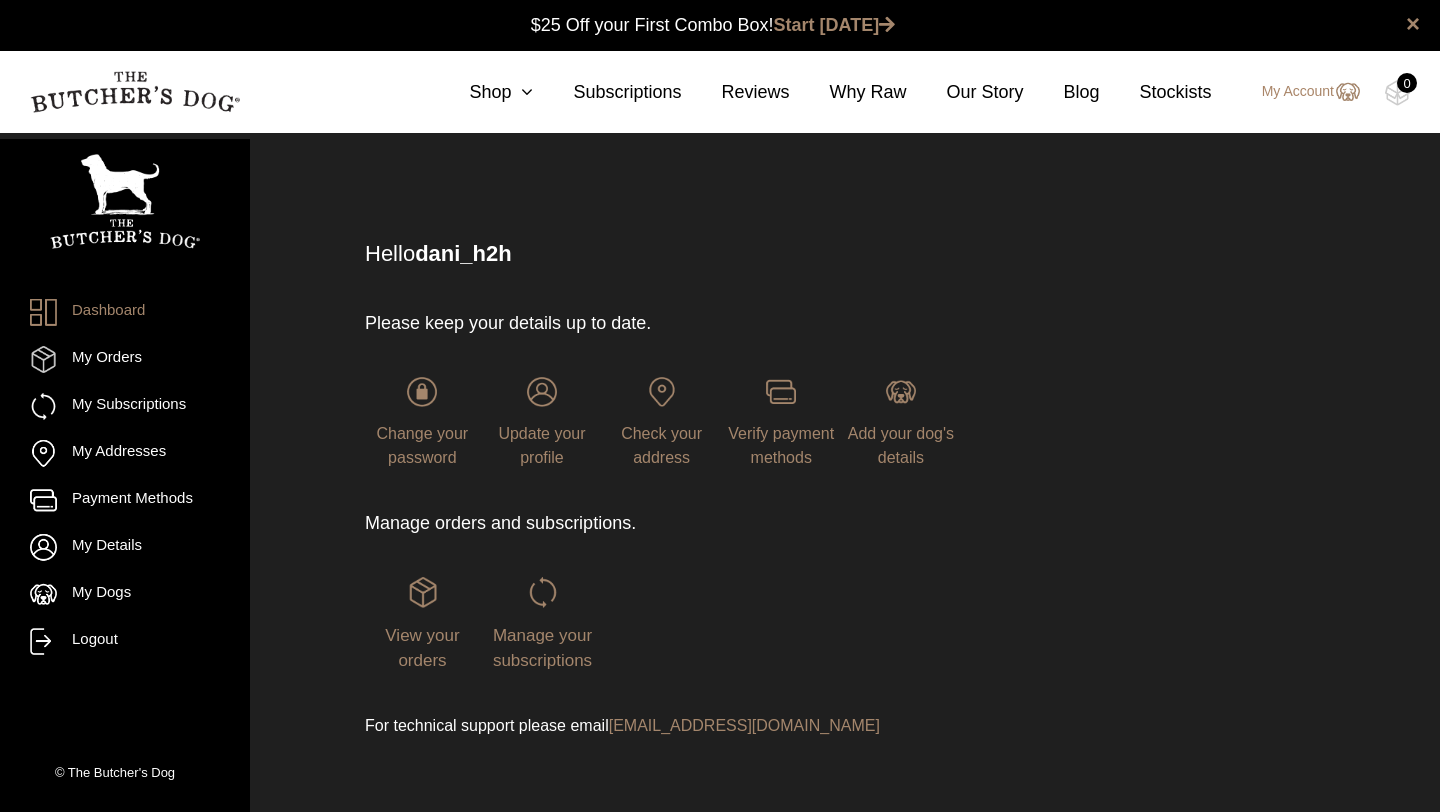 scroll, scrollTop: 0, scrollLeft: 0, axis: both 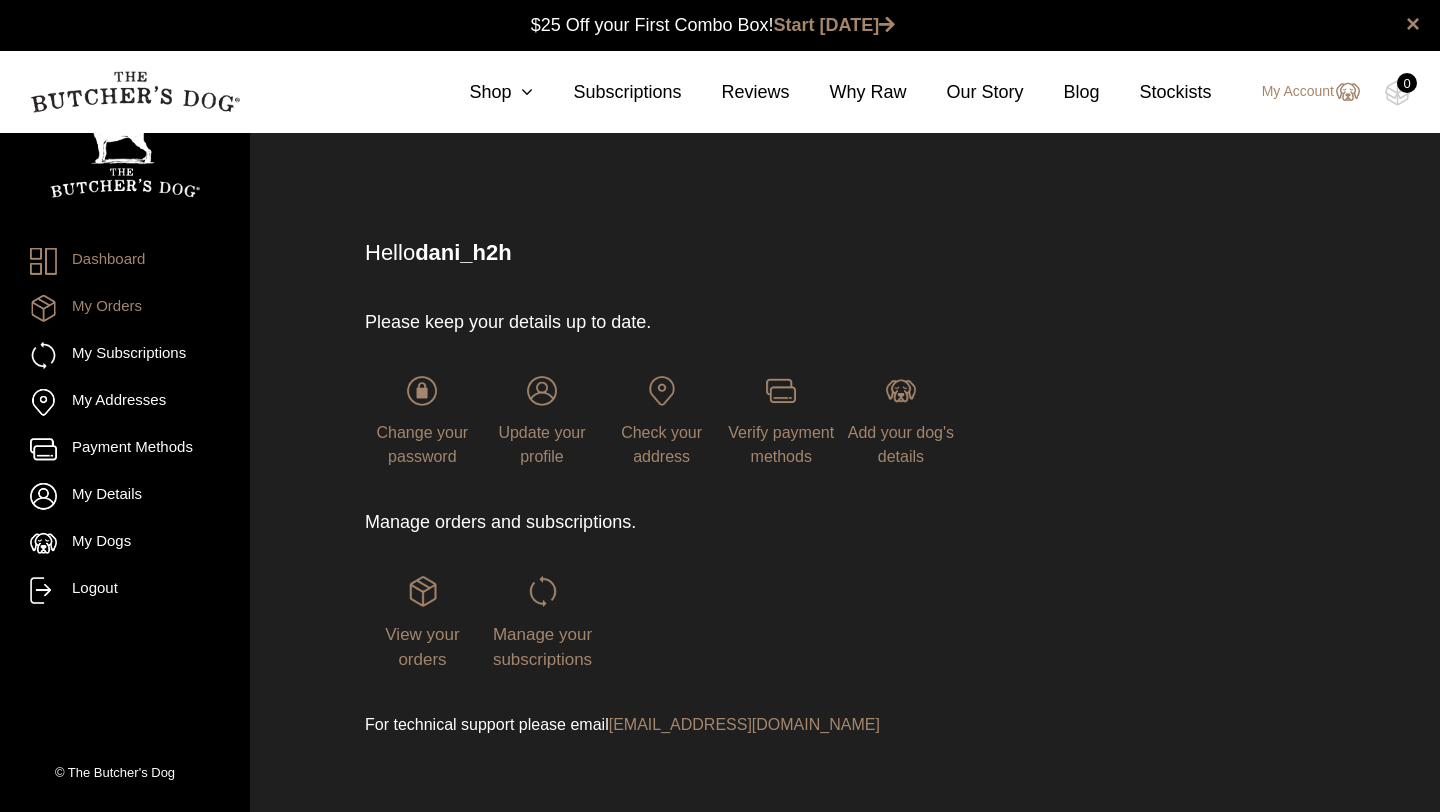 click on "My Orders" at bounding box center (125, 308) 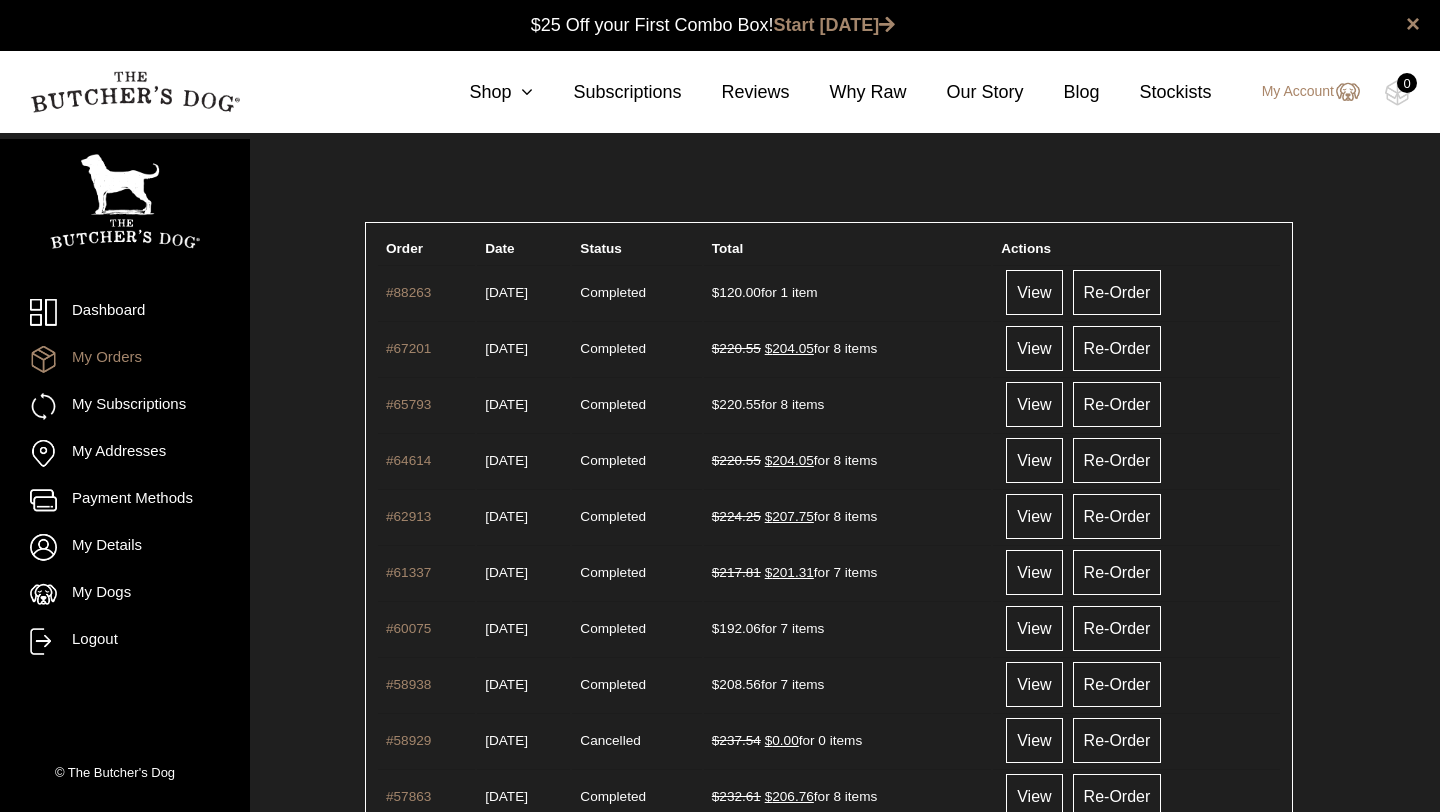 scroll, scrollTop: 0, scrollLeft: 0, axis: both 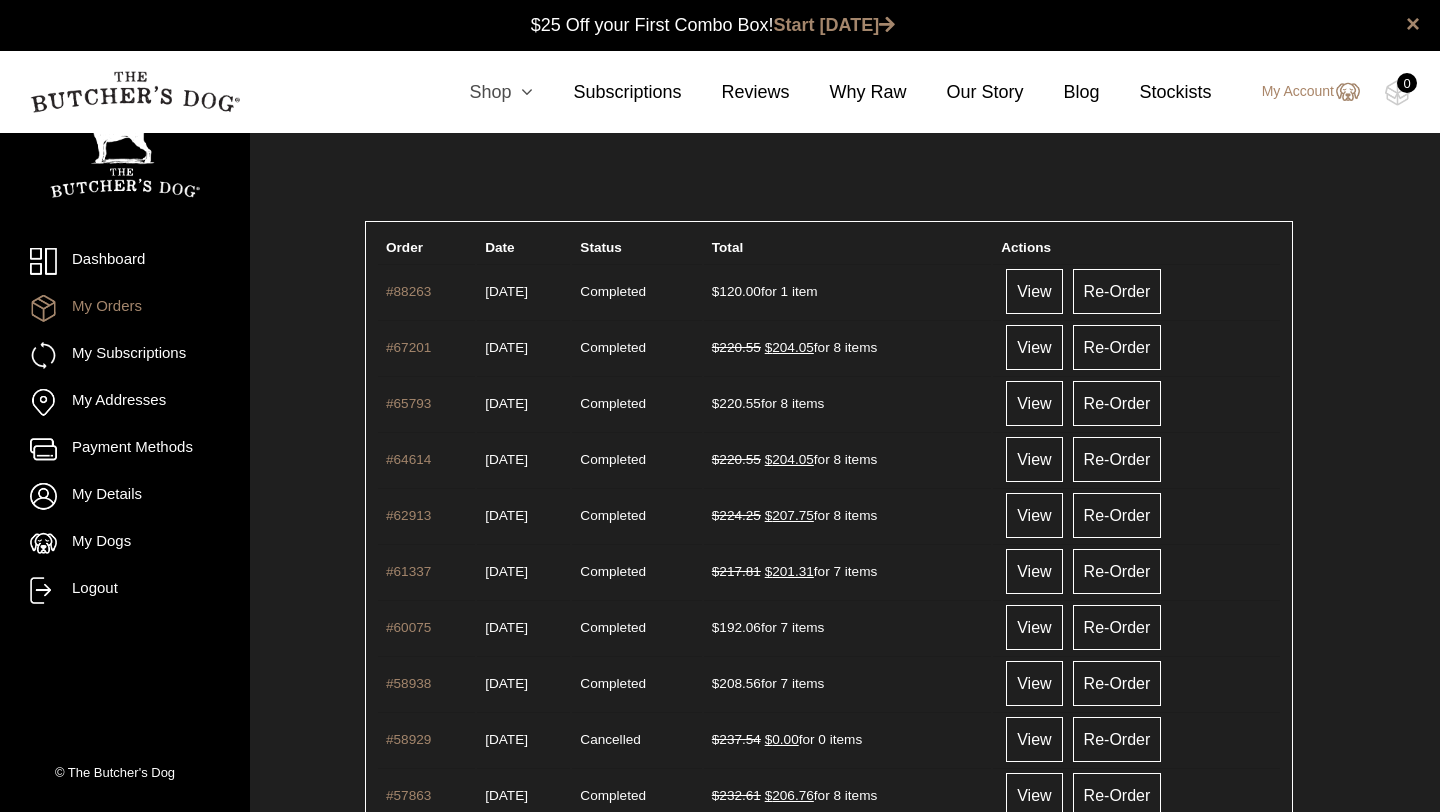 click at bounding box center (522, 92) 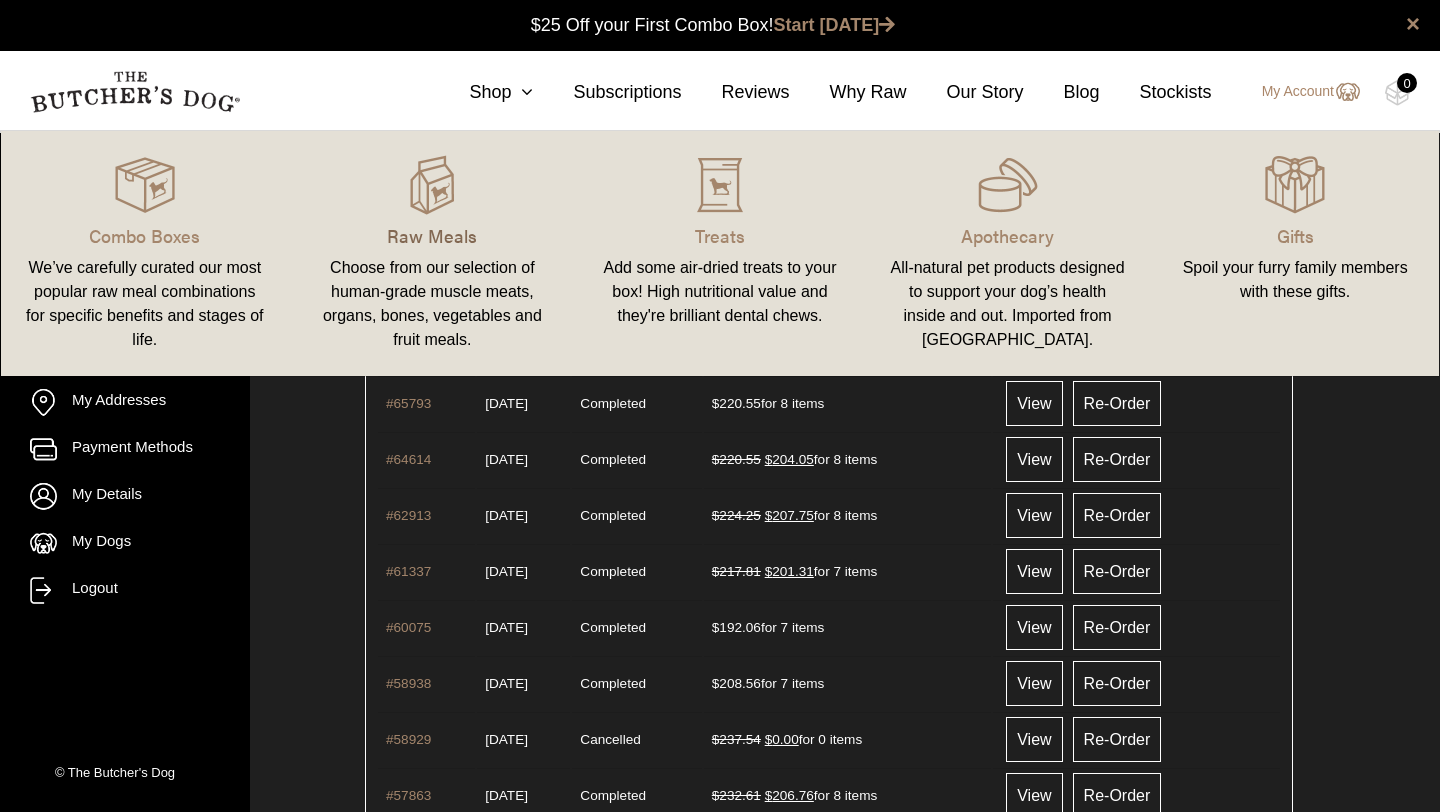 click on "Raw Meals" at bounding box center [433, 235] 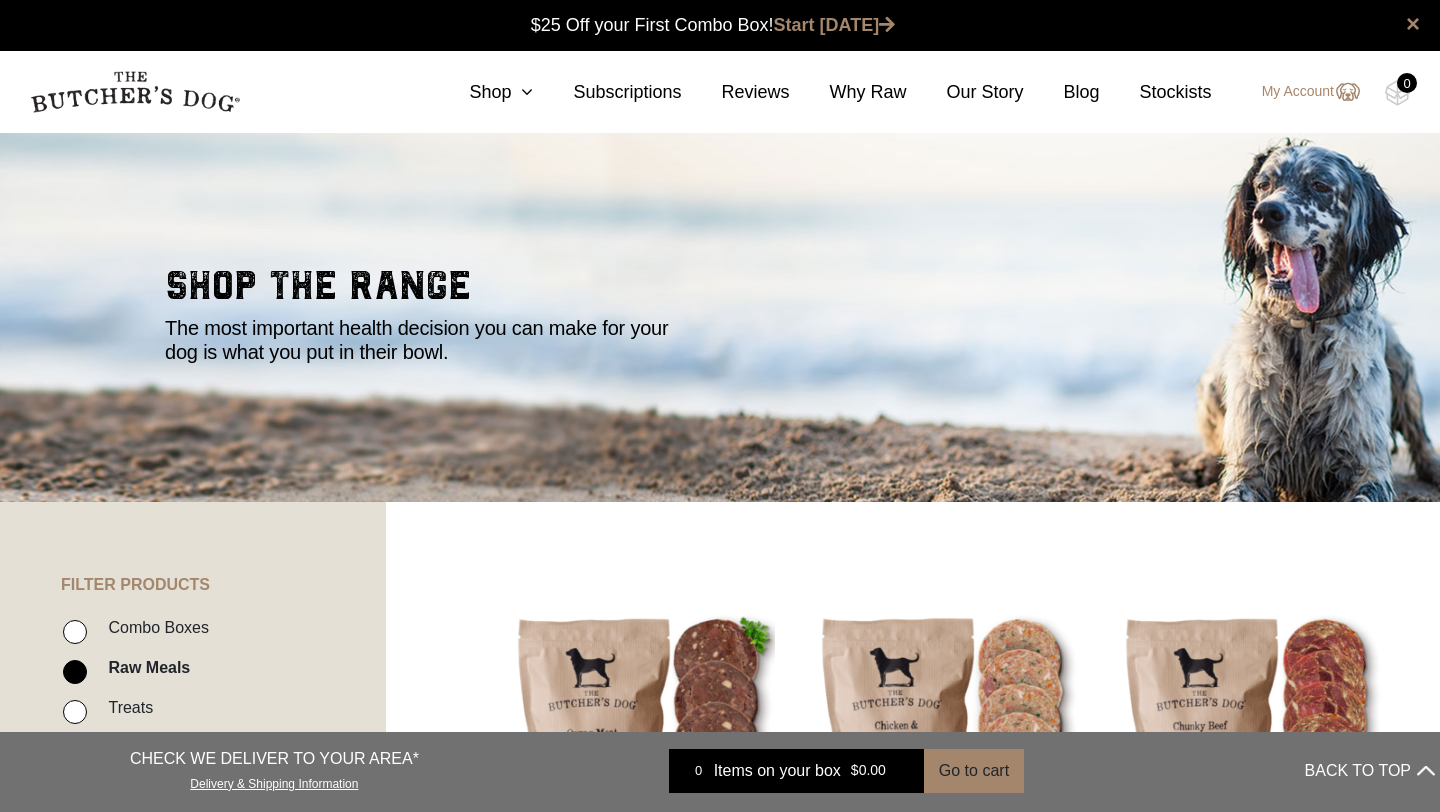 scroll, scrollTop: 0, scrollLeft: 0, axis: both 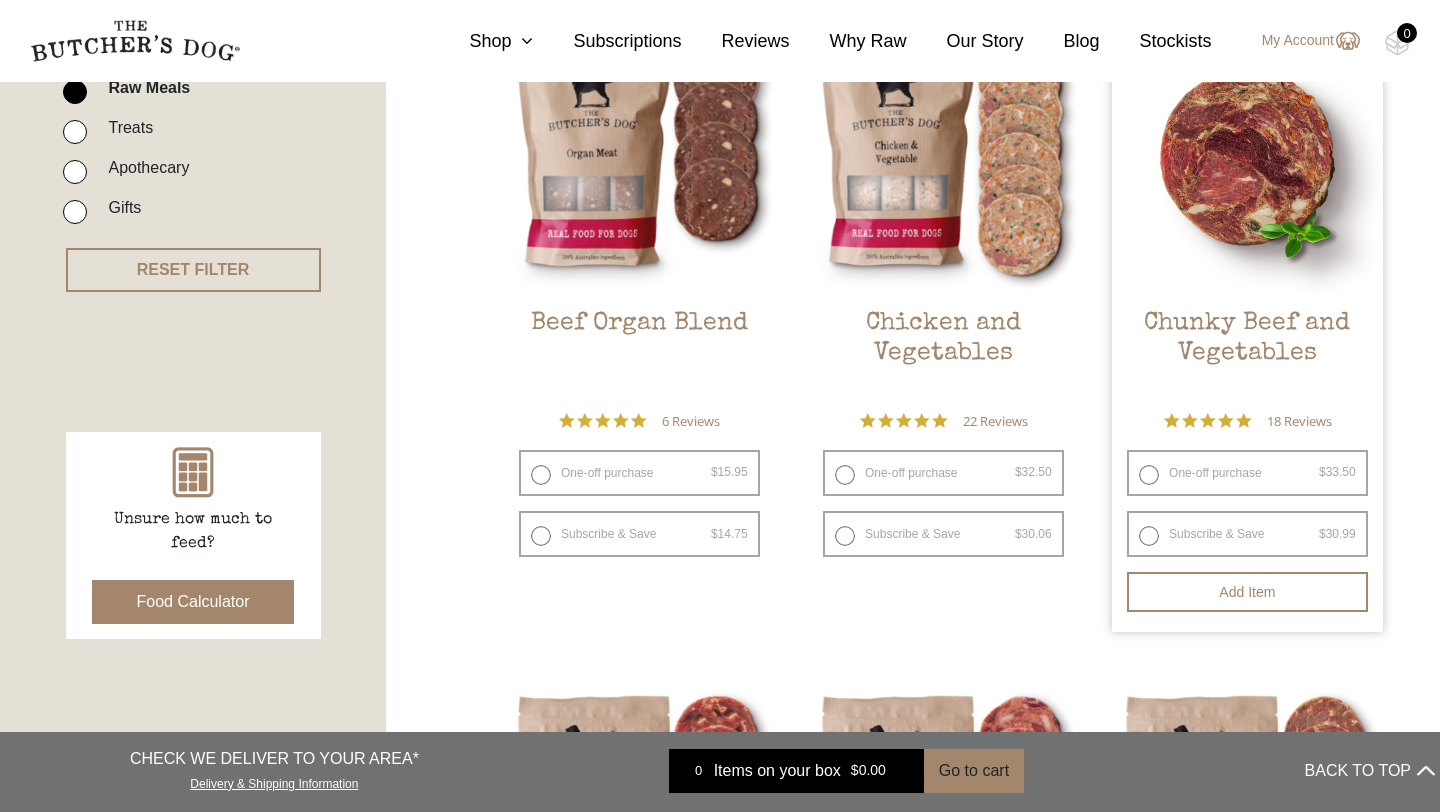 click on "One-off purchase  $ 33.50   —  or subscribe and save    7.5%" at bounding box center (1247, 473) 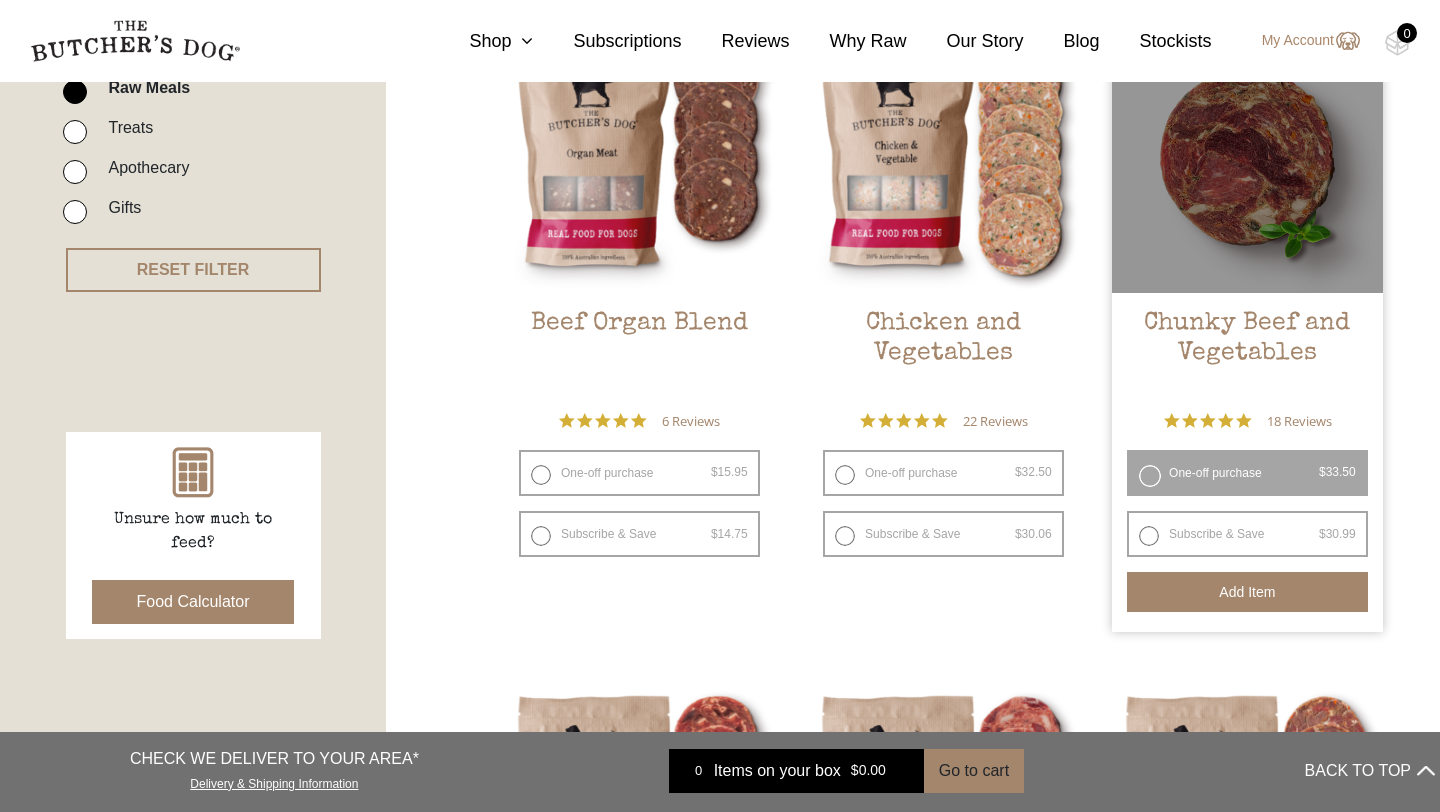 click on "Add item" at bounding box center [1247, 592] 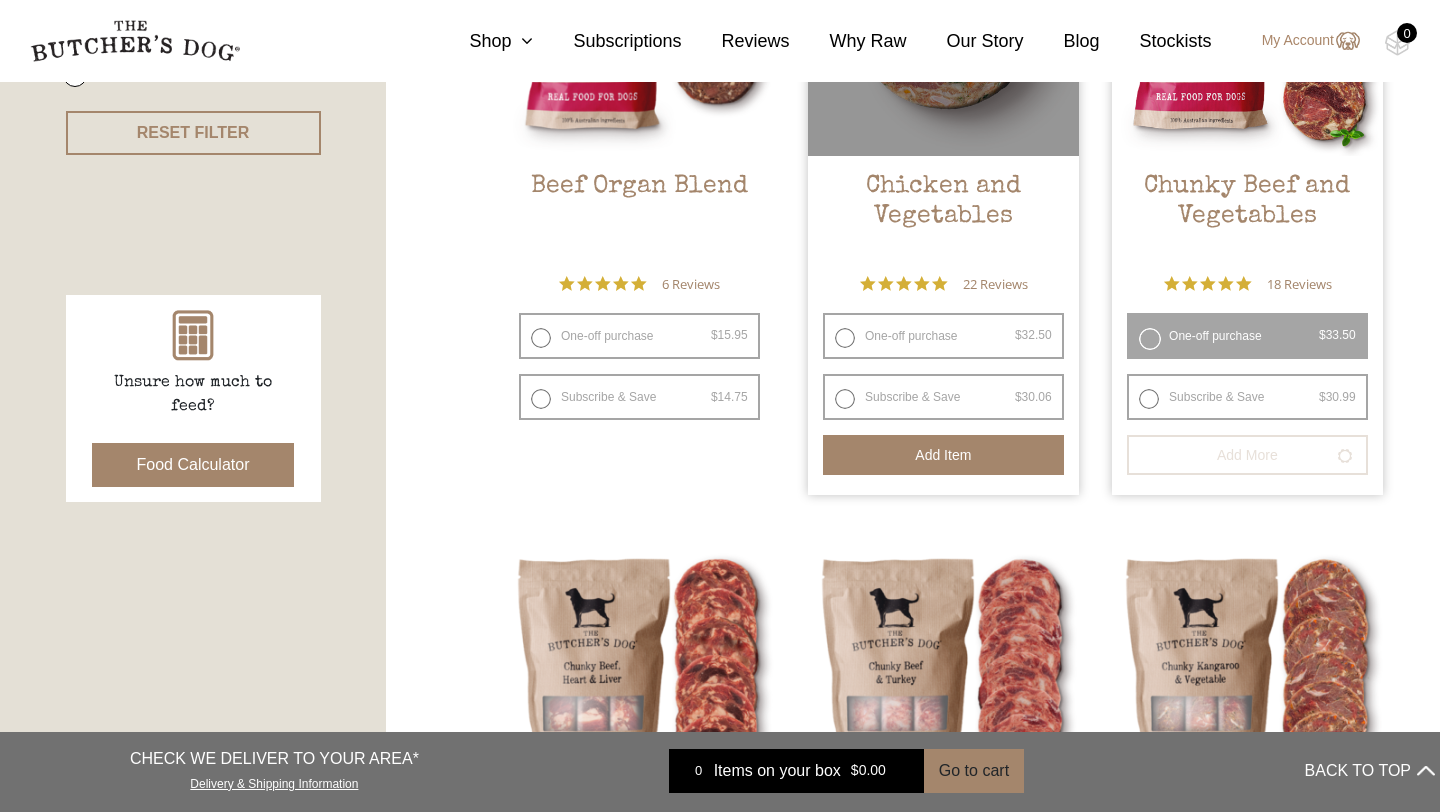 scroll, scrollTop: 1120, scrollLeft: 0, axis: vertical 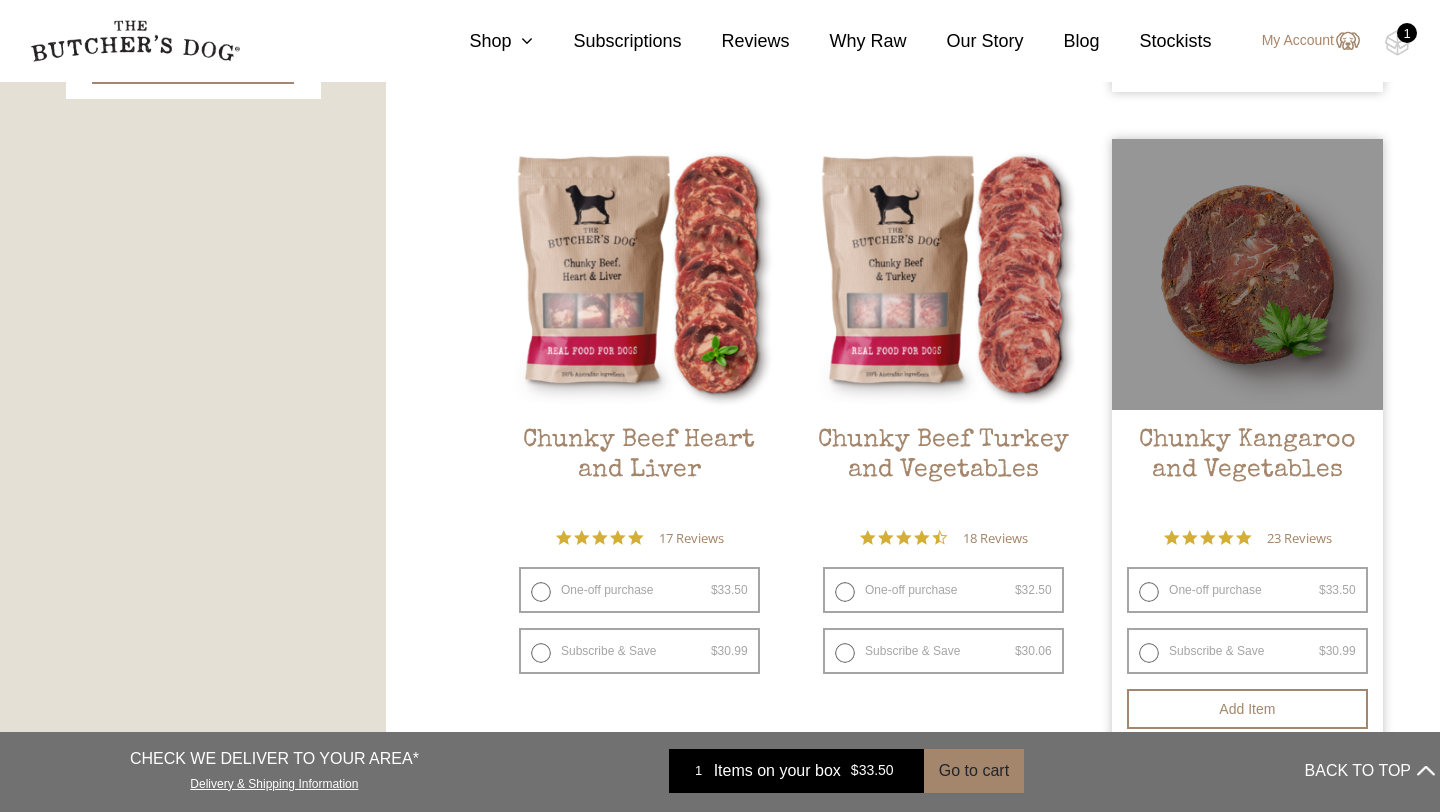 click on "One-off purchase  $ 33.50   —  or subscribe and save    7.5%" at bounding box center (1247, 590) 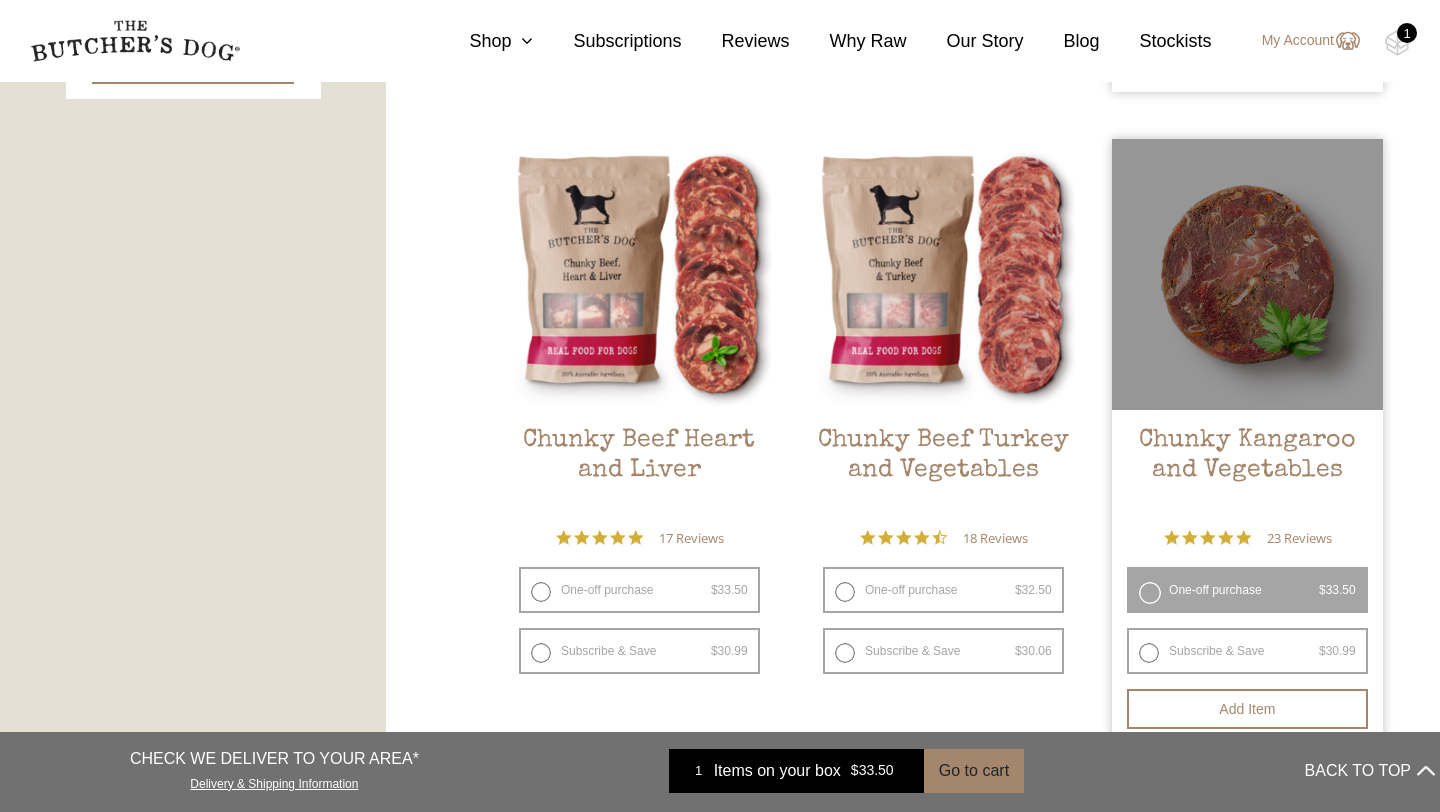 radio on "false" 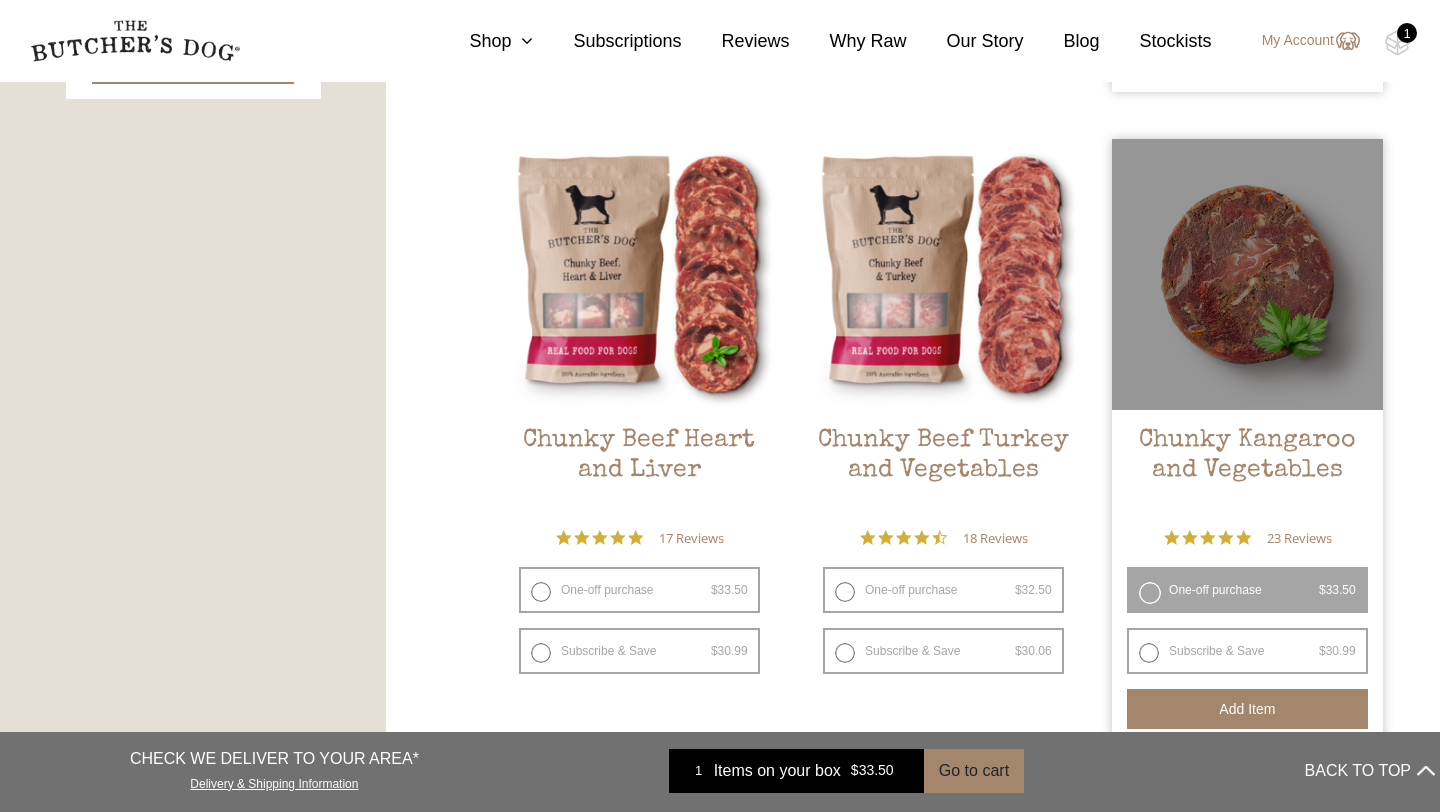 click on "Add item" at bounding box center [1247, 709] 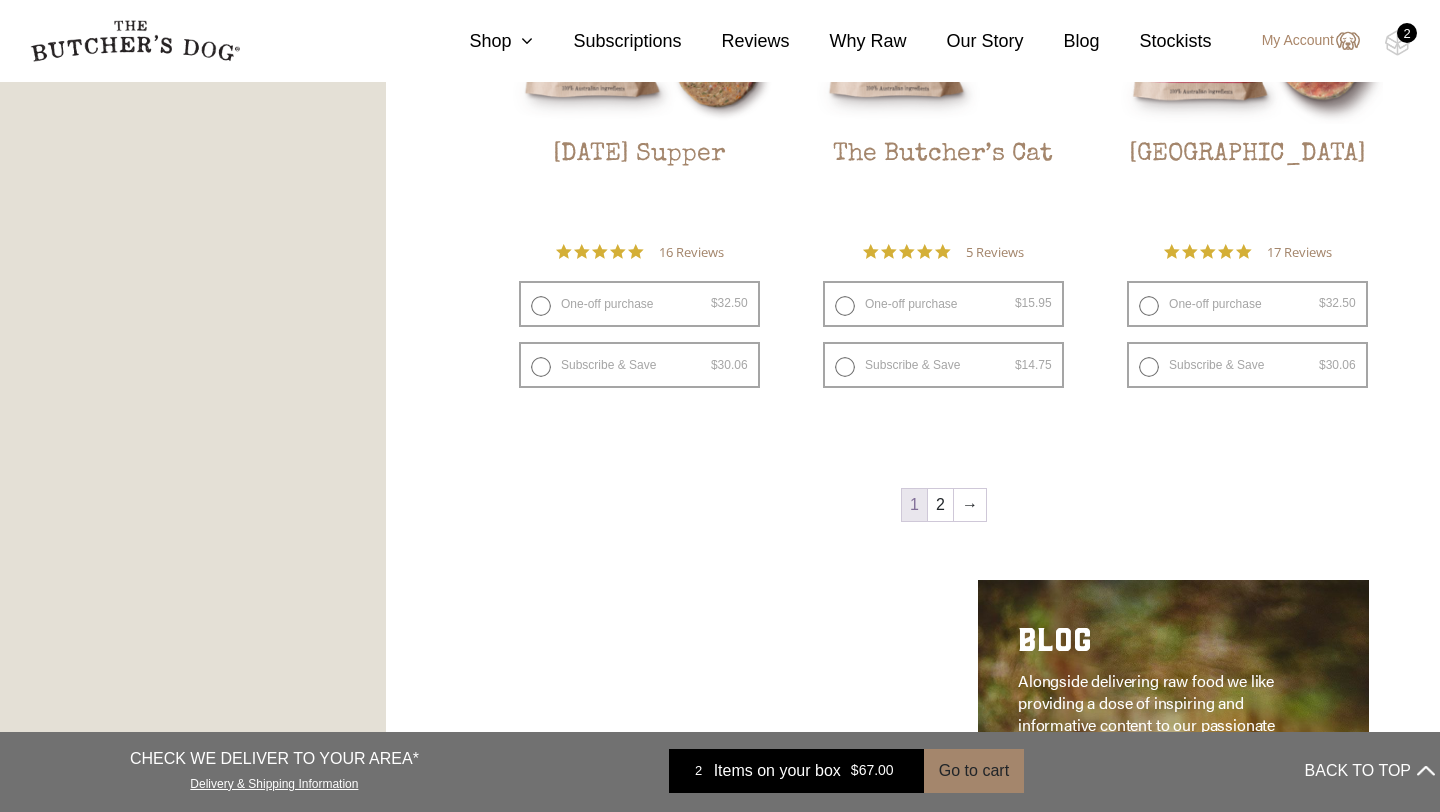 scroll, scrollTop: 2683, scrollLeft: 0, axis: vertical 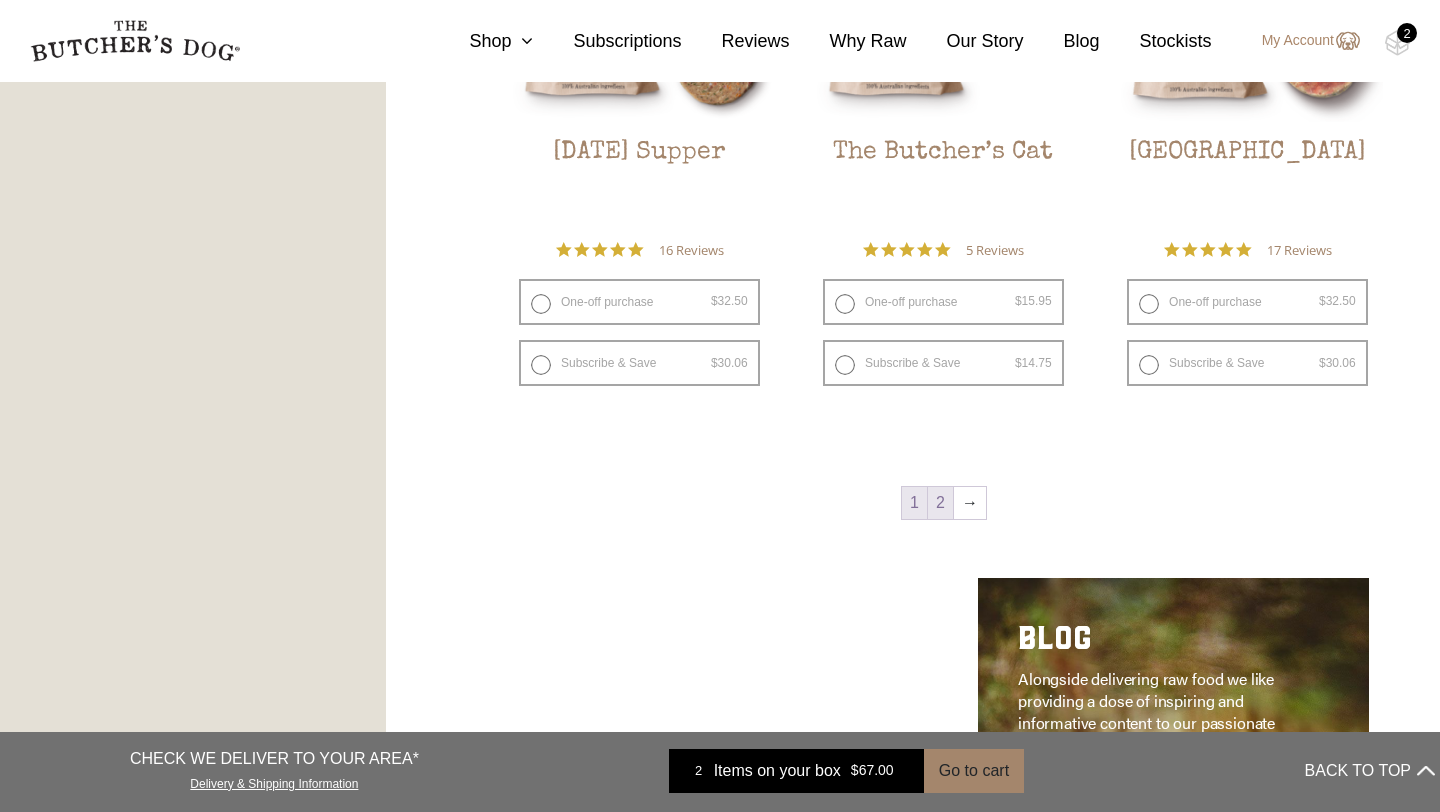 click on "2" at bounding box center [940, 503] 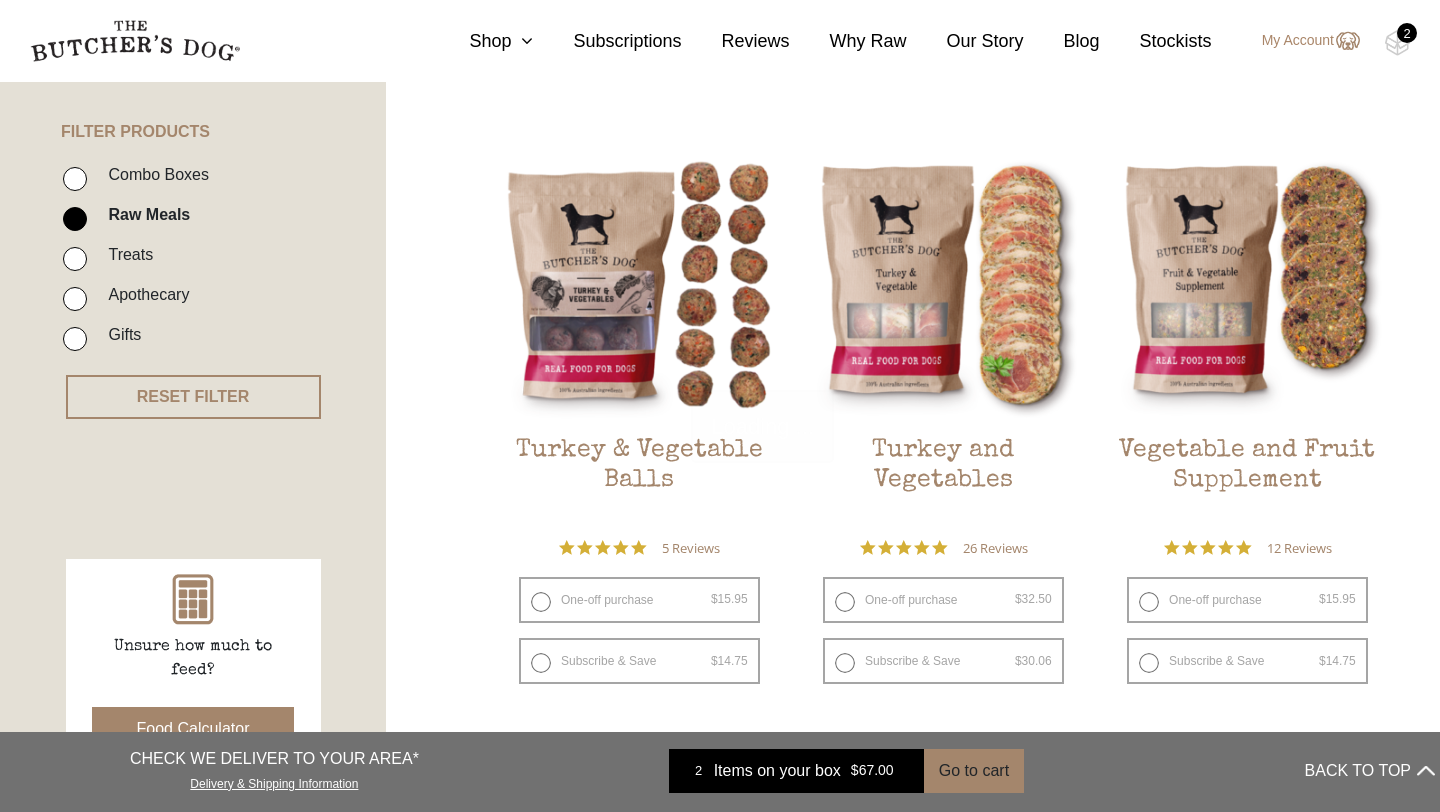 scroll, scrollTop: 452, scrollLeft: 0, axis: vertical 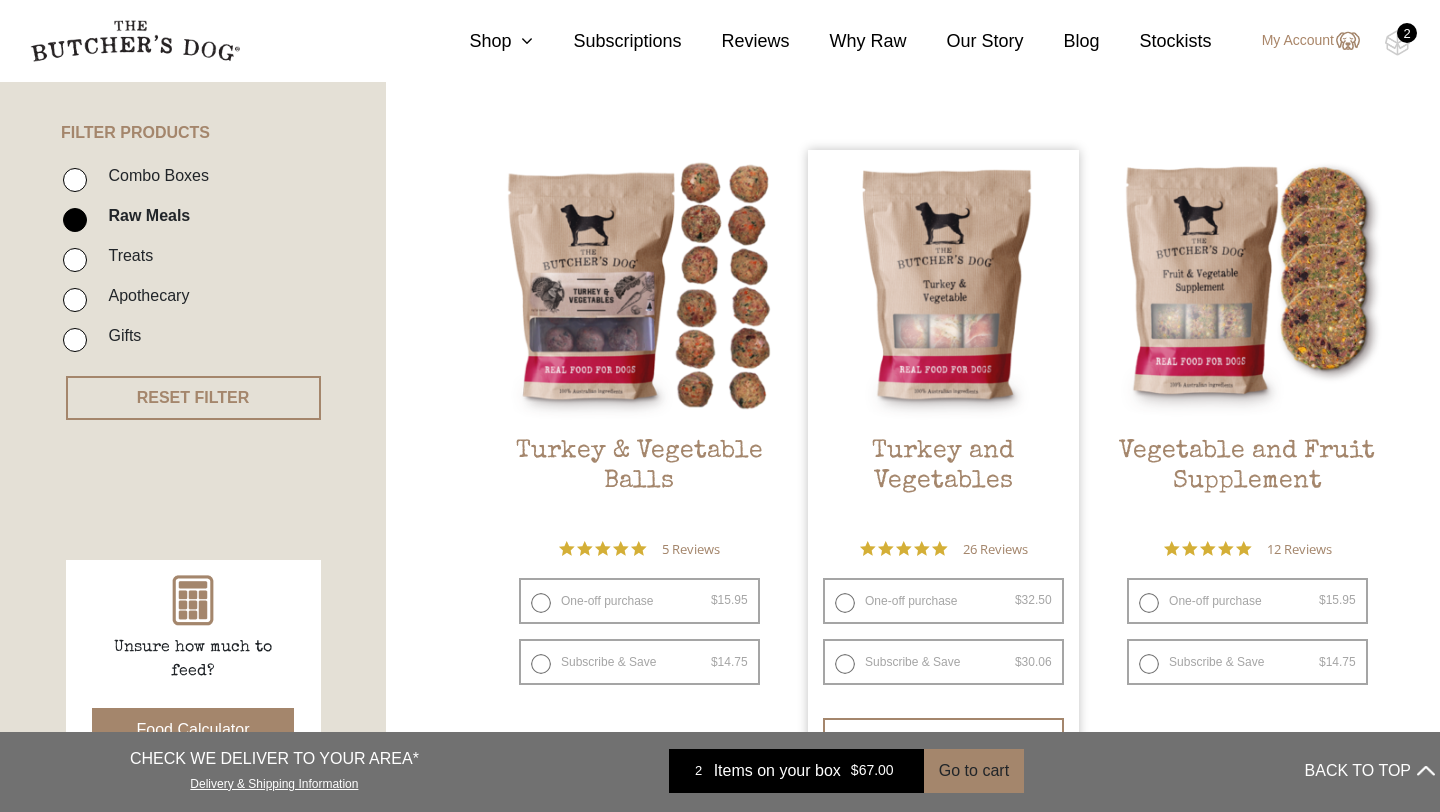 click on "One-off purchase  $ 32.50   —  or subscribe and save    7.5%" at bounding box center [943, 601] 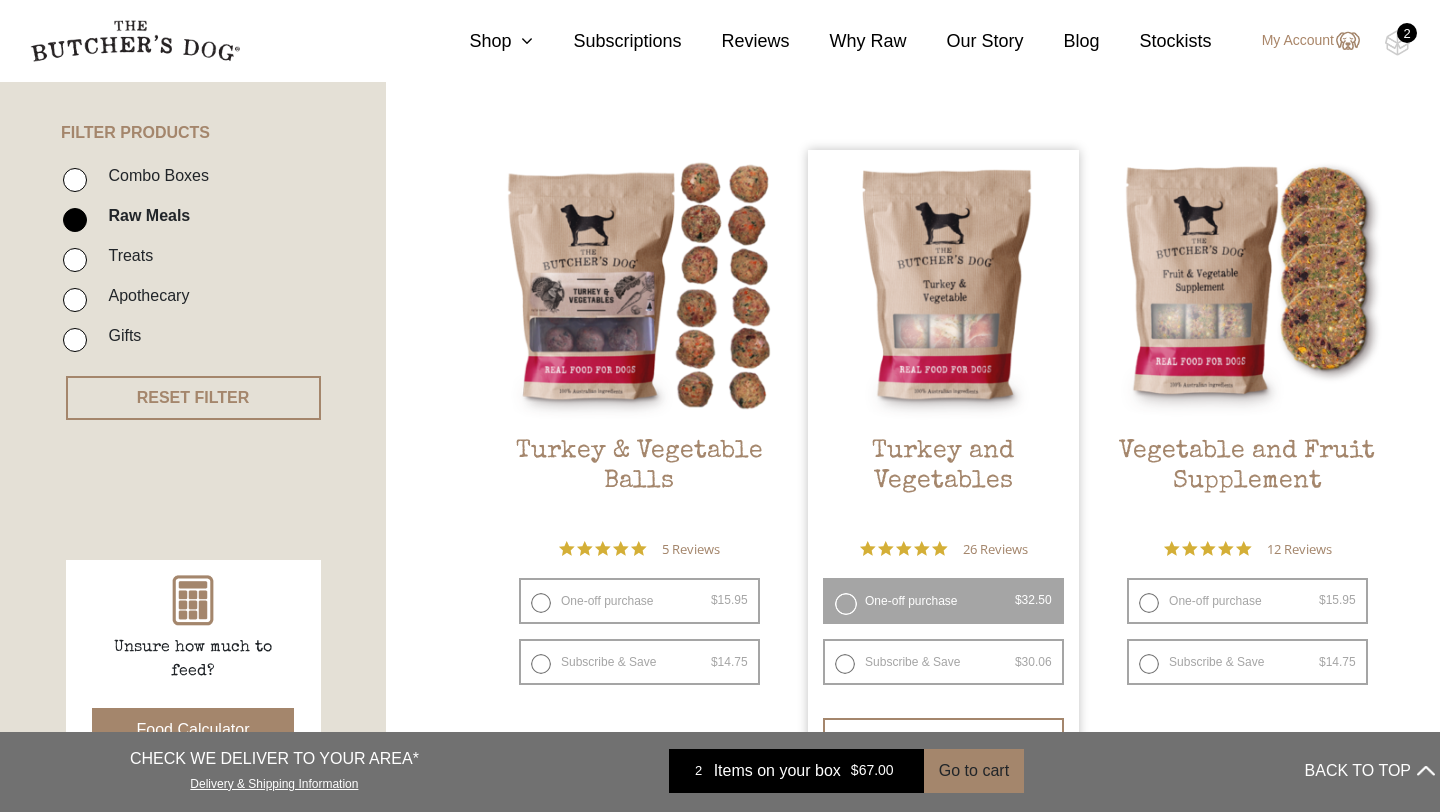 scroll, scrollTop: 558, scrollLeft: 0, axis: vertical 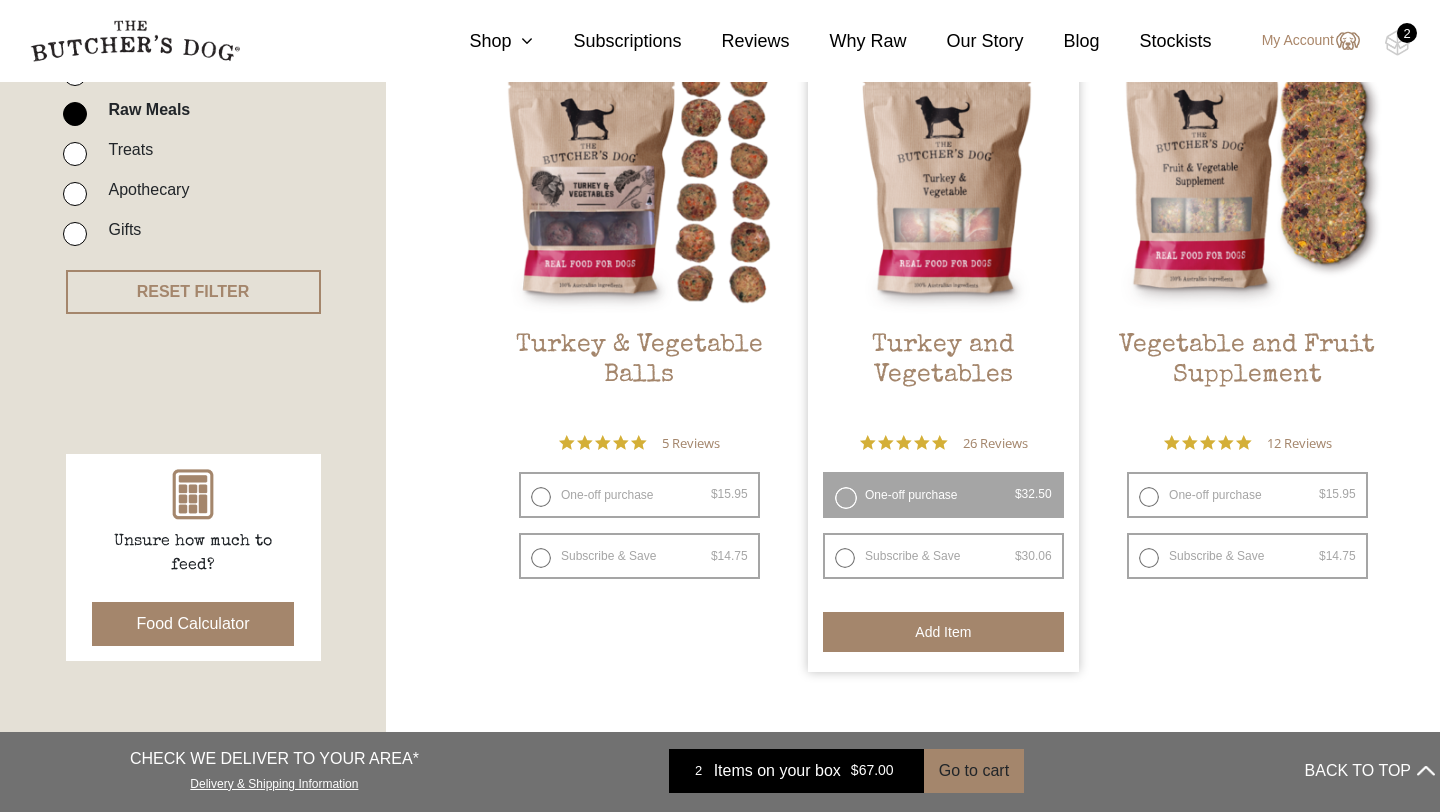 click on "Add item" at bounding box center (943, 632) 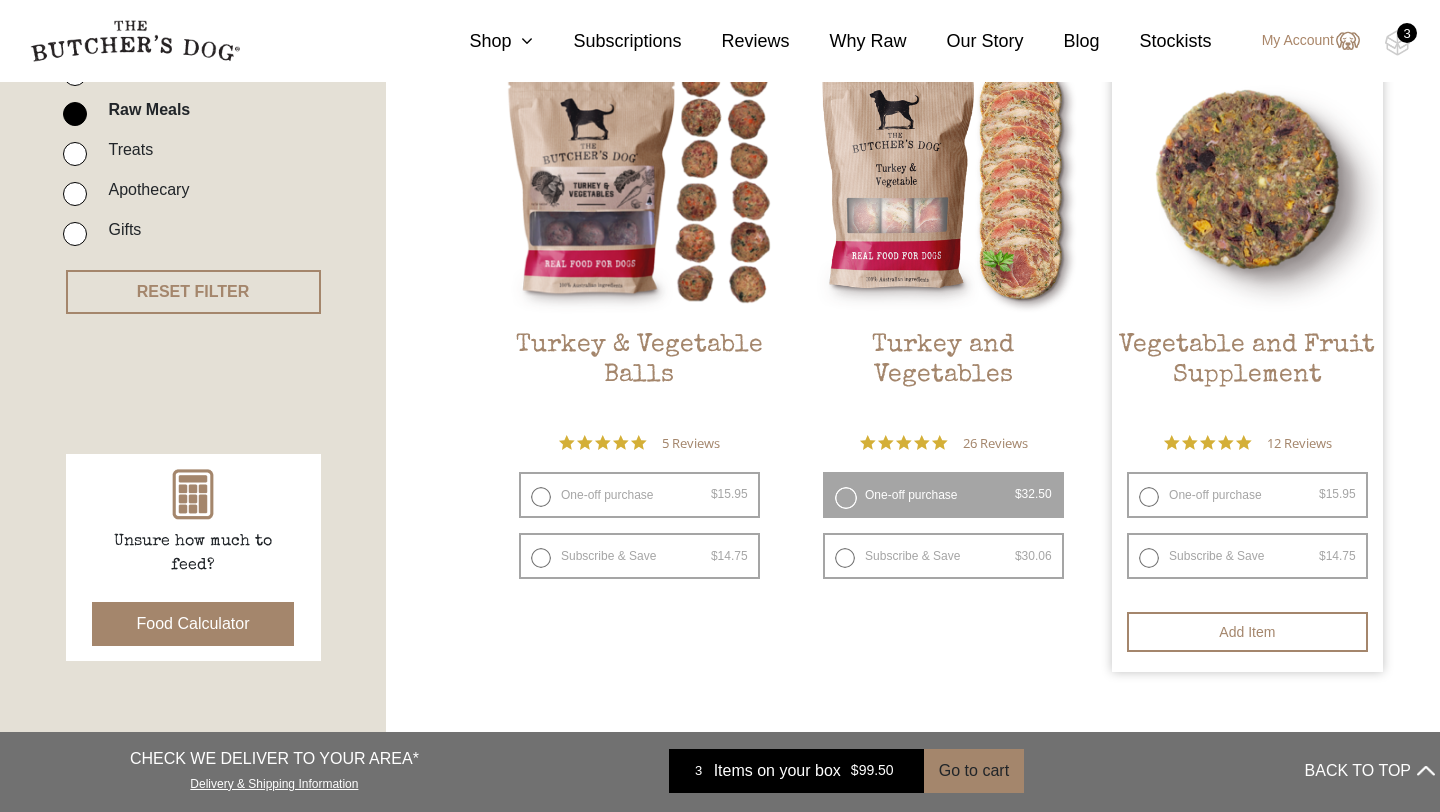 click on "One-off purchase  $ 15.95   —  or subscribe and save    7.5%" at bounding box center [1247, 495] 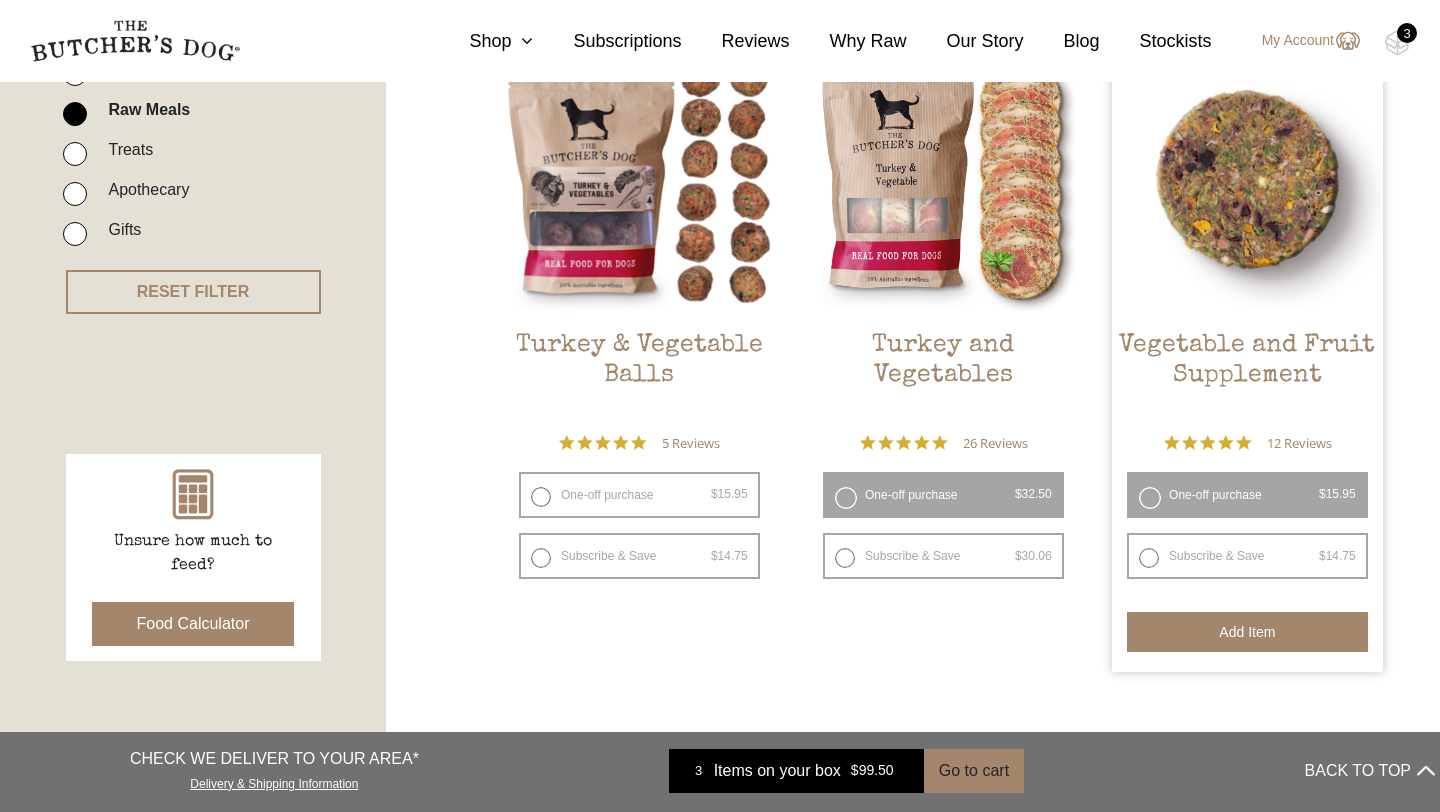 click on "Add item" at bounding box center [1247, 632] 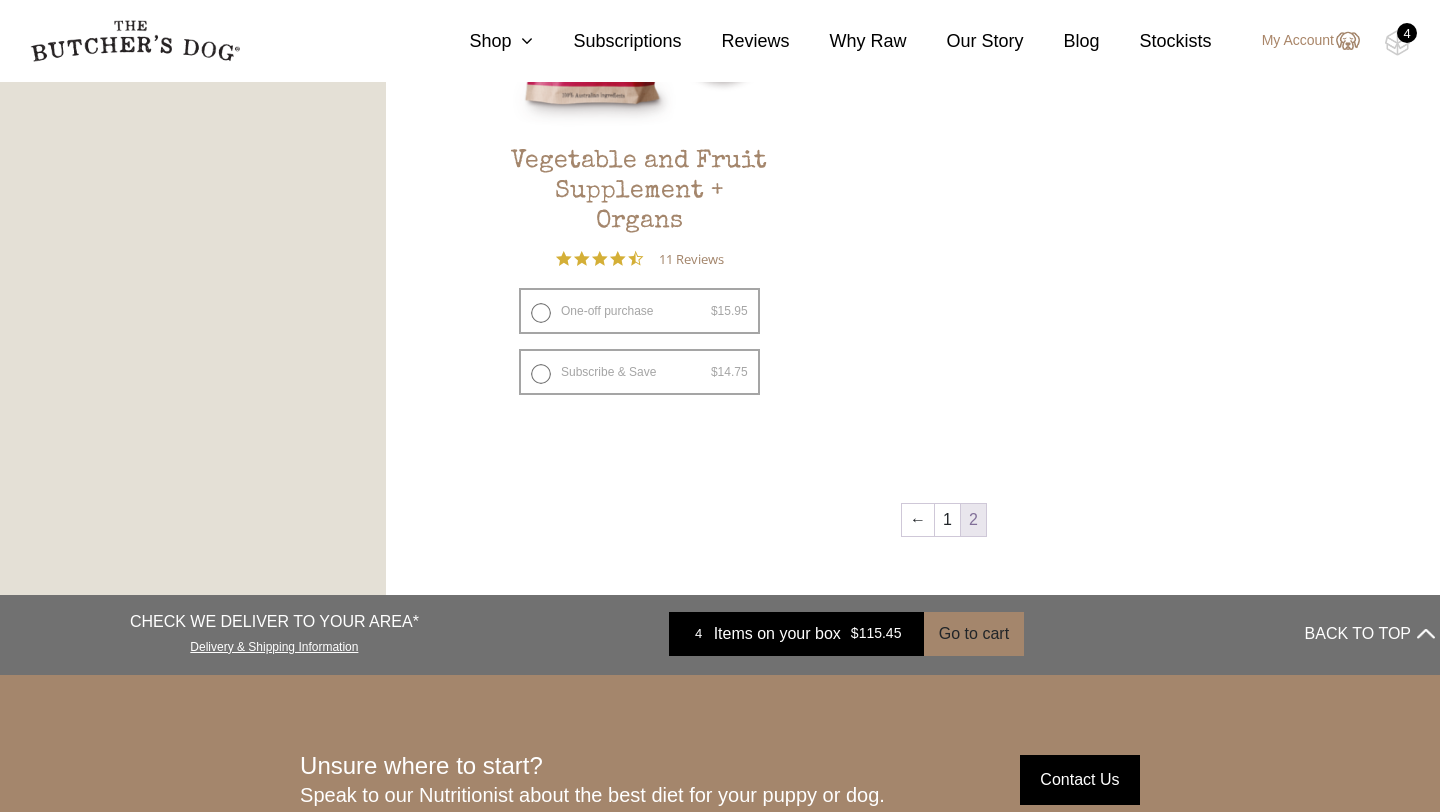 scroll, scrollTop: 1431, scrollLeft: 0, axis: vertical 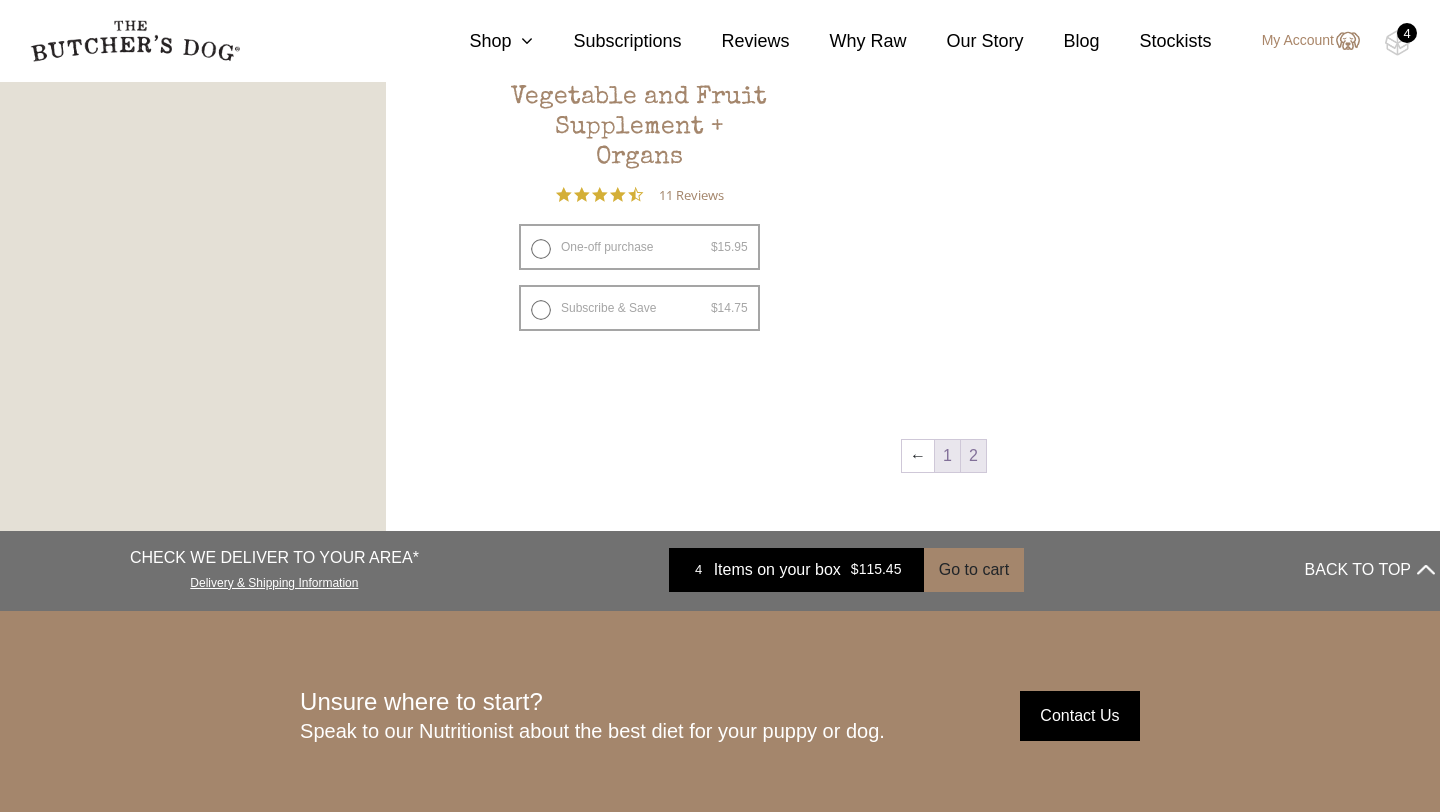 click on "1" at bounding box center [947, 456] 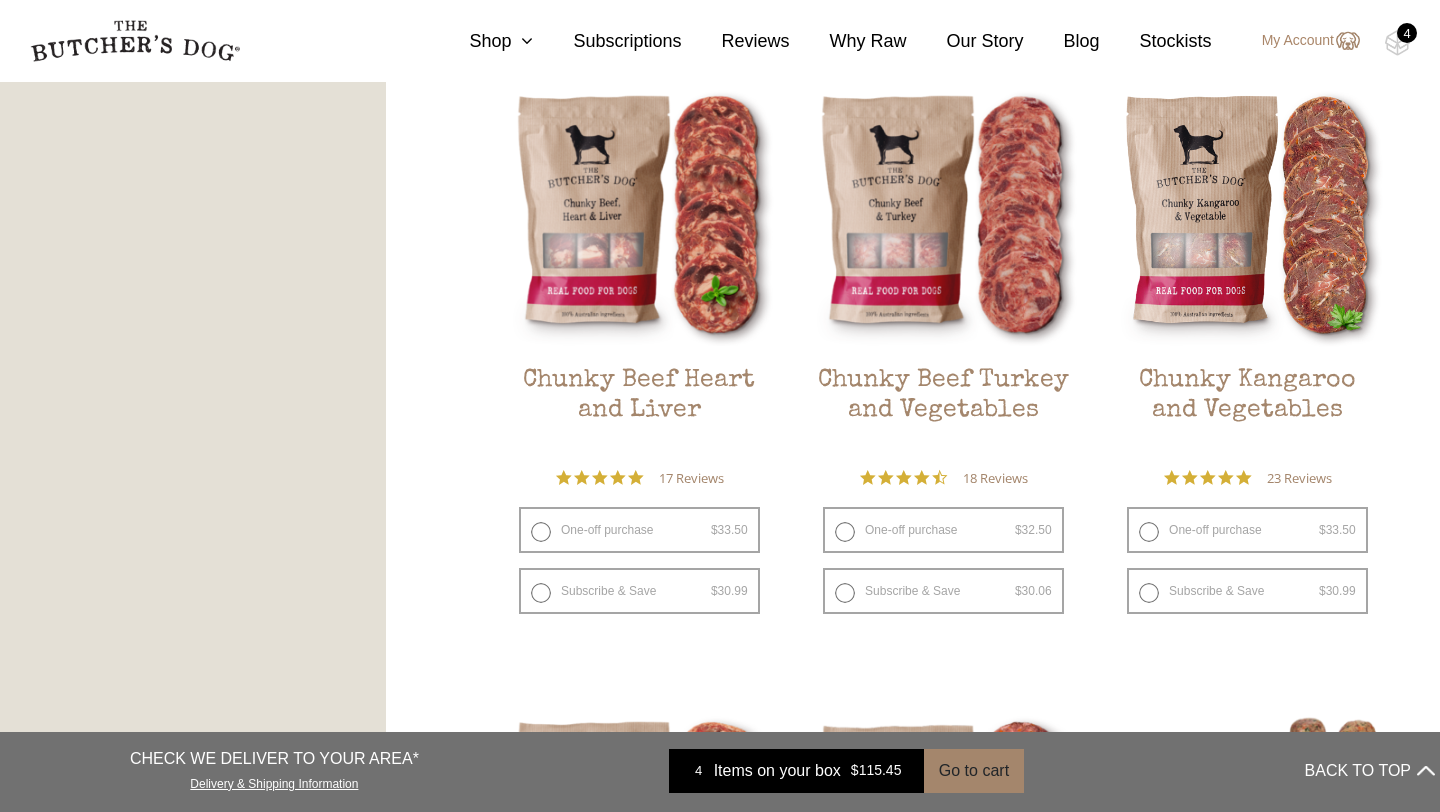 scroll, scrollTop: 1201, scrollLeft: 0, axis: vertical 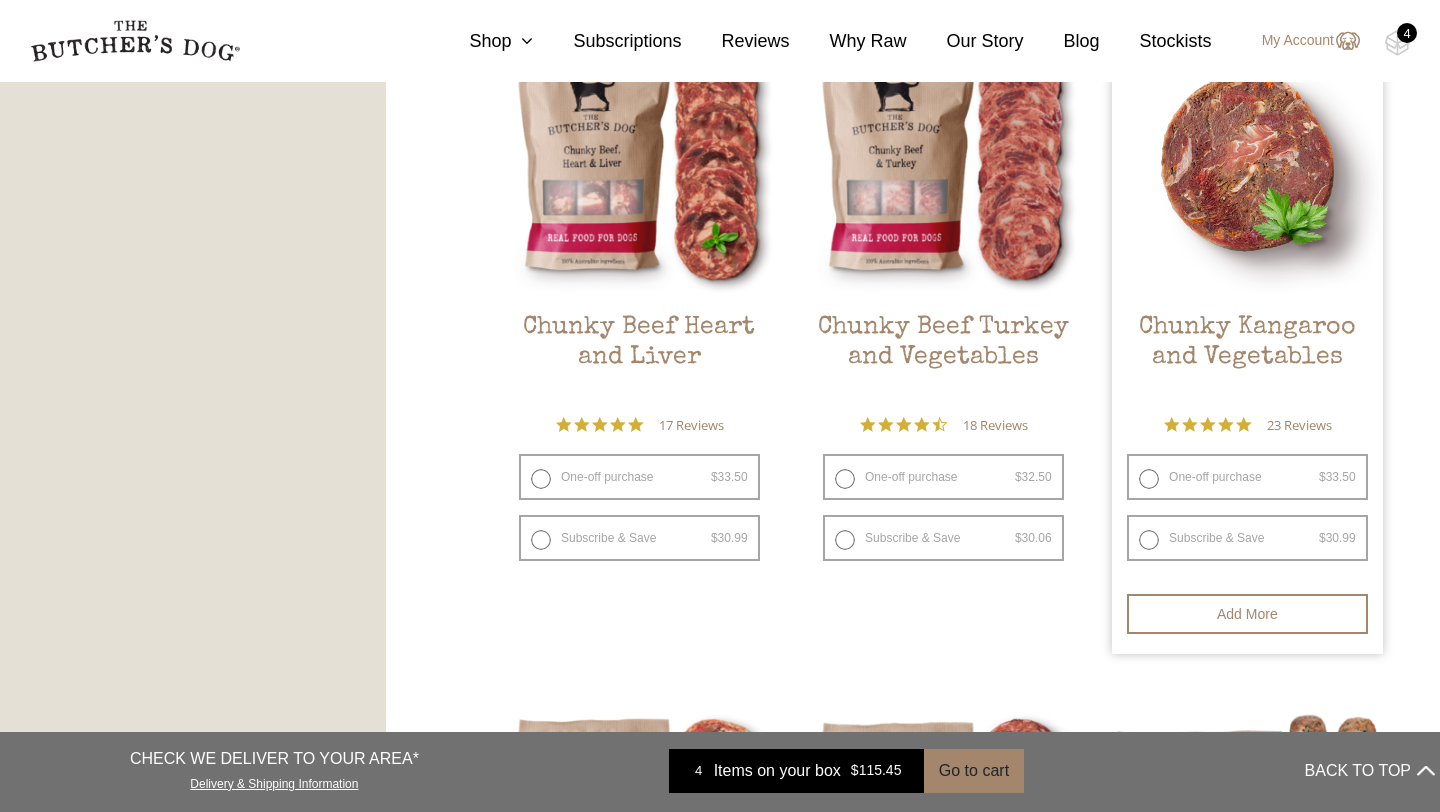click on "One-off purchase  $ 33.50   —  or subscribe and save    7.5%" at bounding box center (1247, 477) 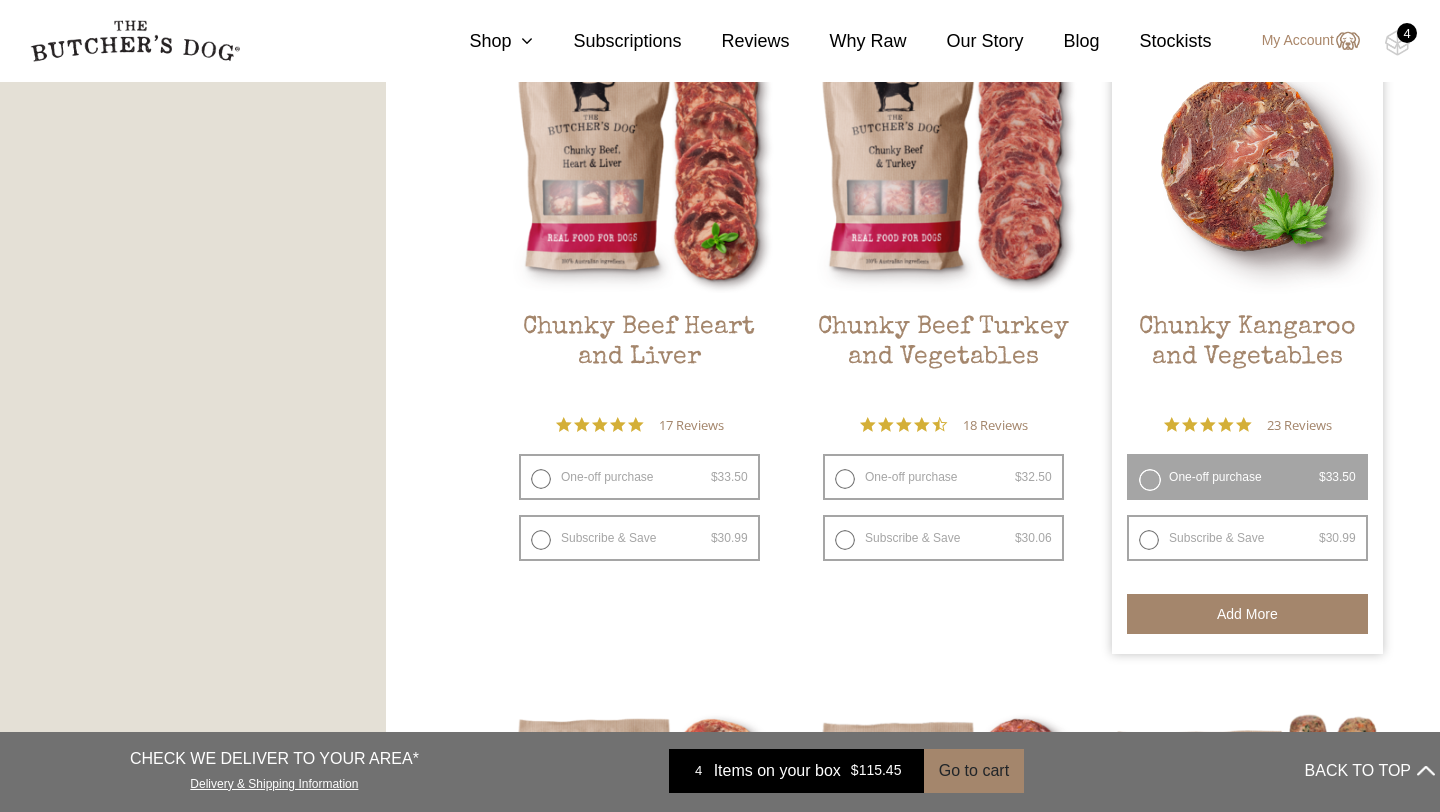 click on "Add more" at bounding box center [1247, 614] 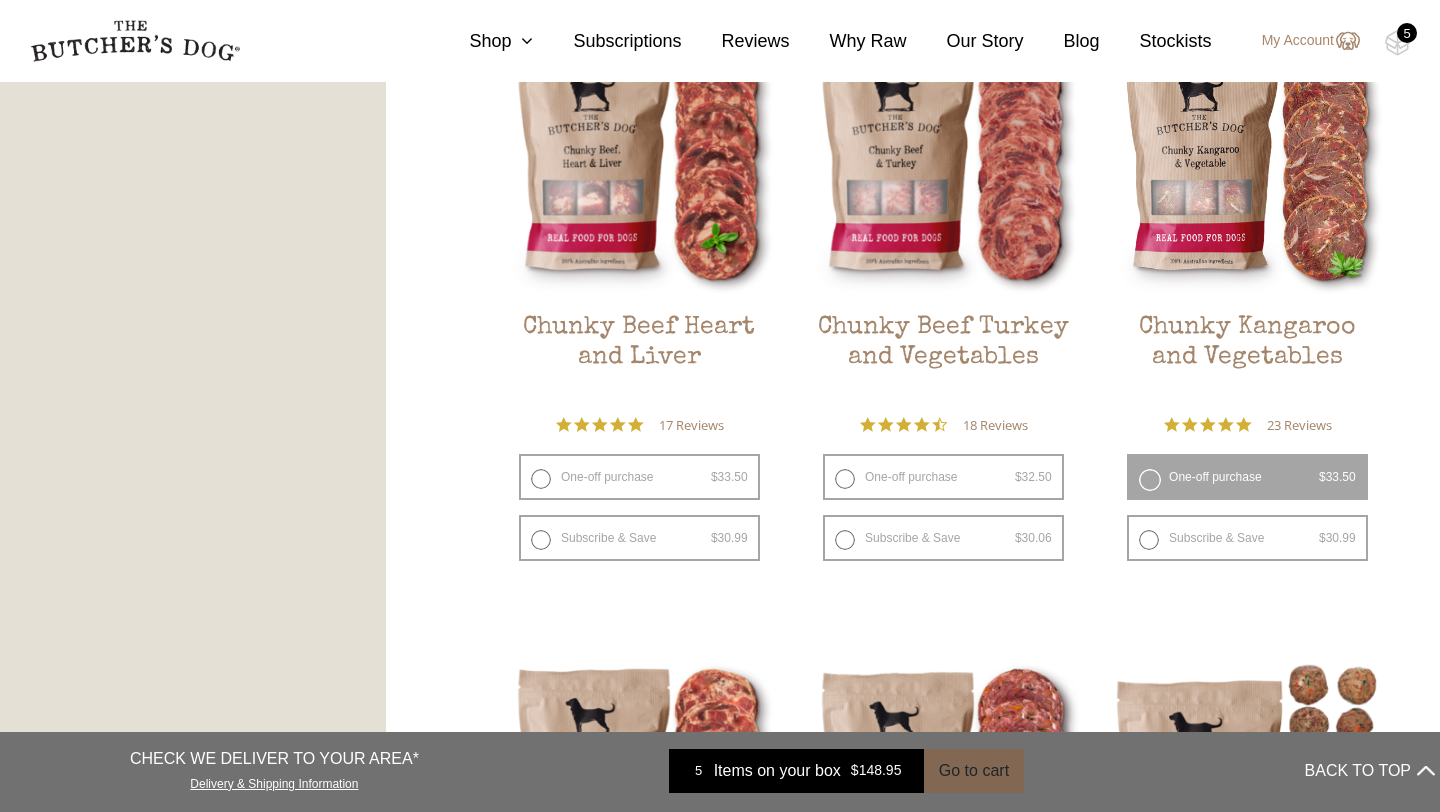 click on "Go to cart" at bounding box center [974, 771] 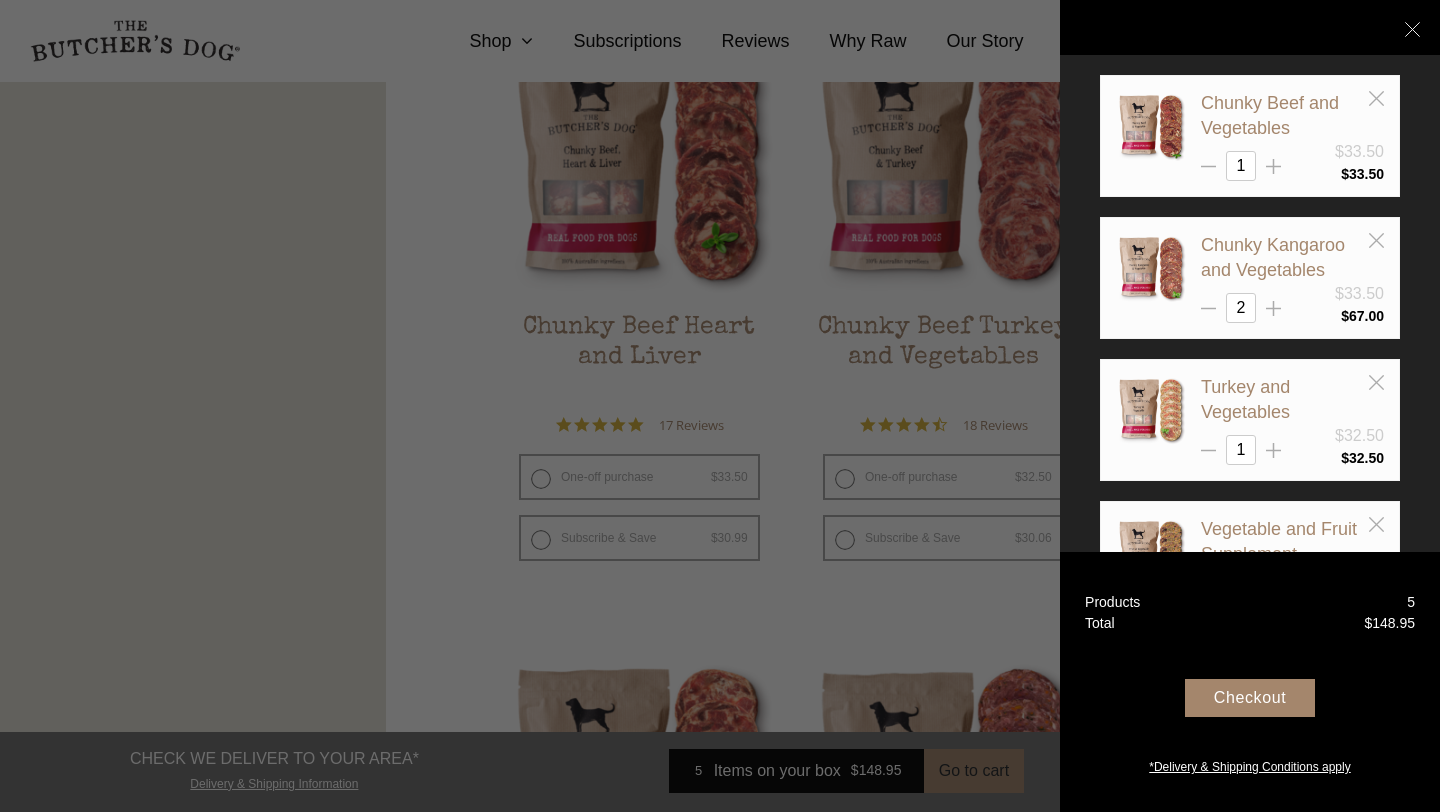 click on "Checkout" at bounding box center (1250, 698) 